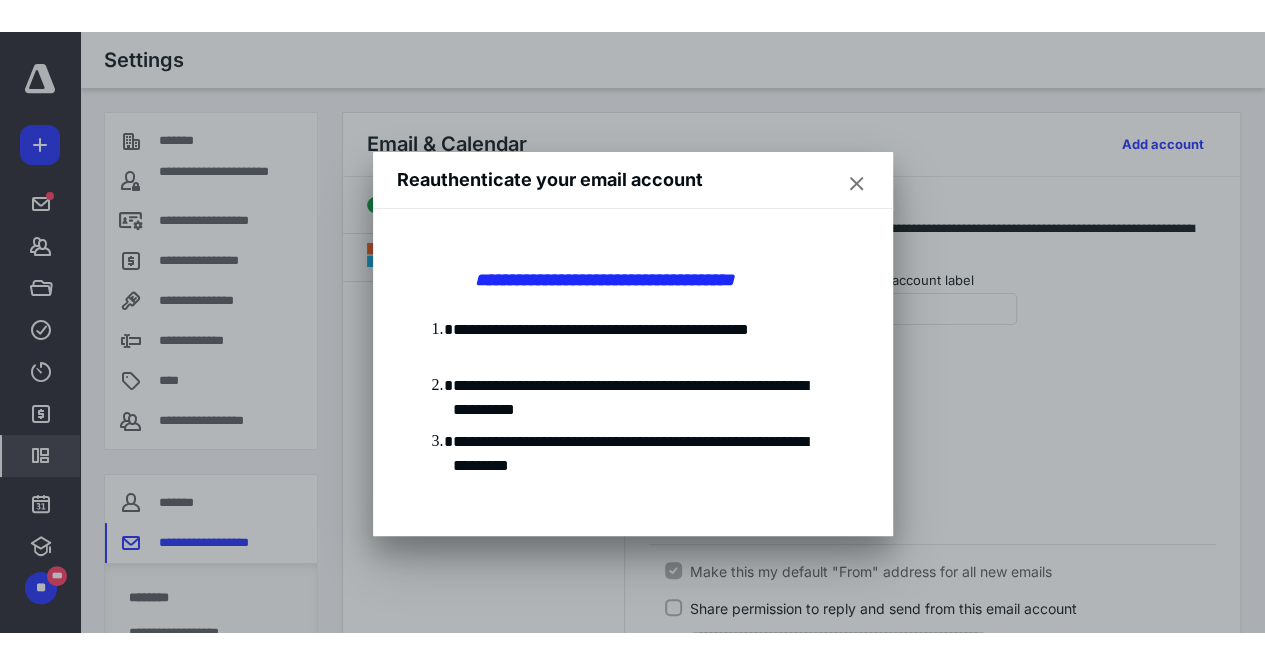 scroll, scrollTop: 0, scrollLeft: 0, axis: both 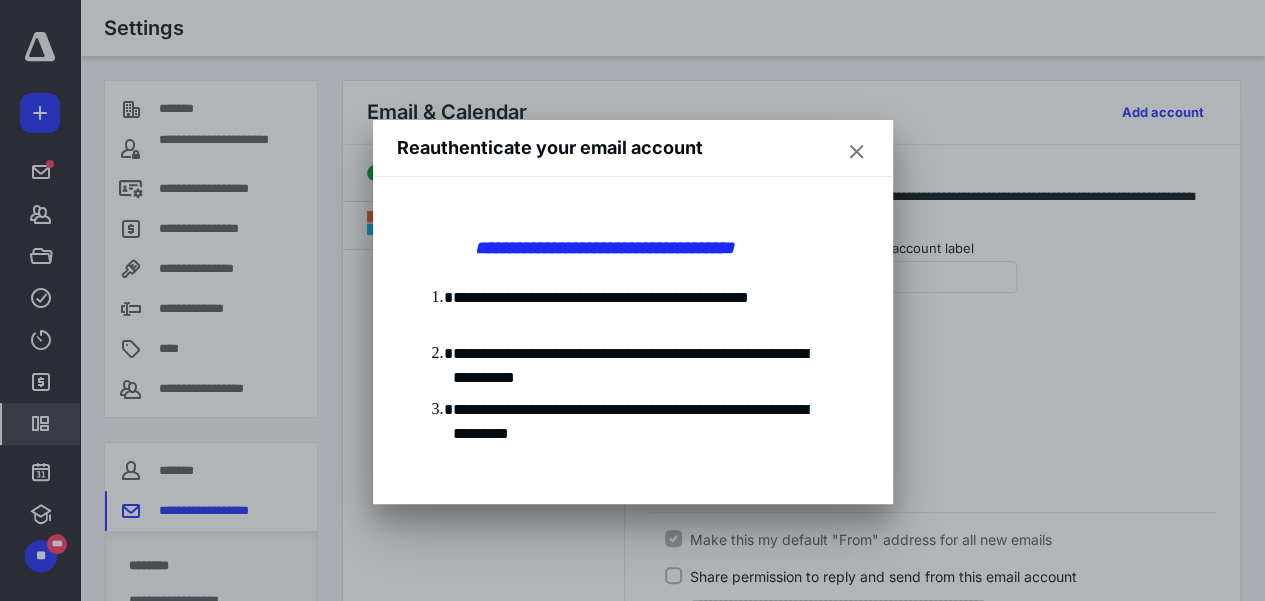 click at bounding box center [857, 152] 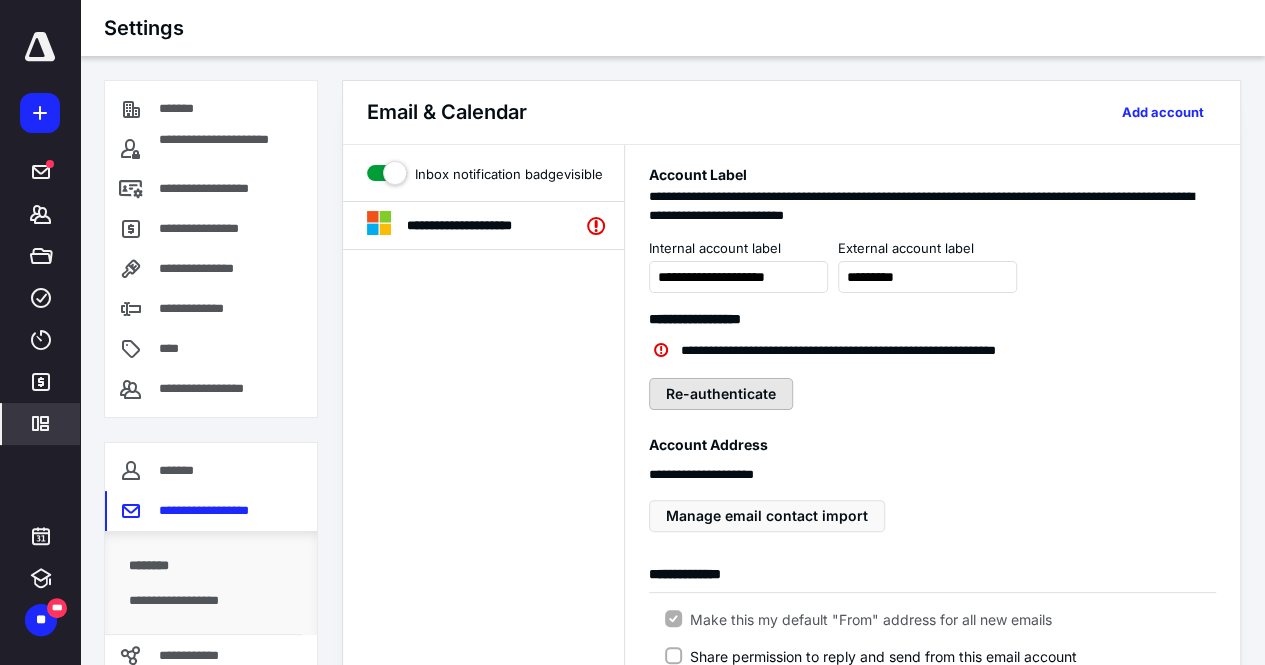 click on "Re-authenticate" at bounding box center (721, 394) 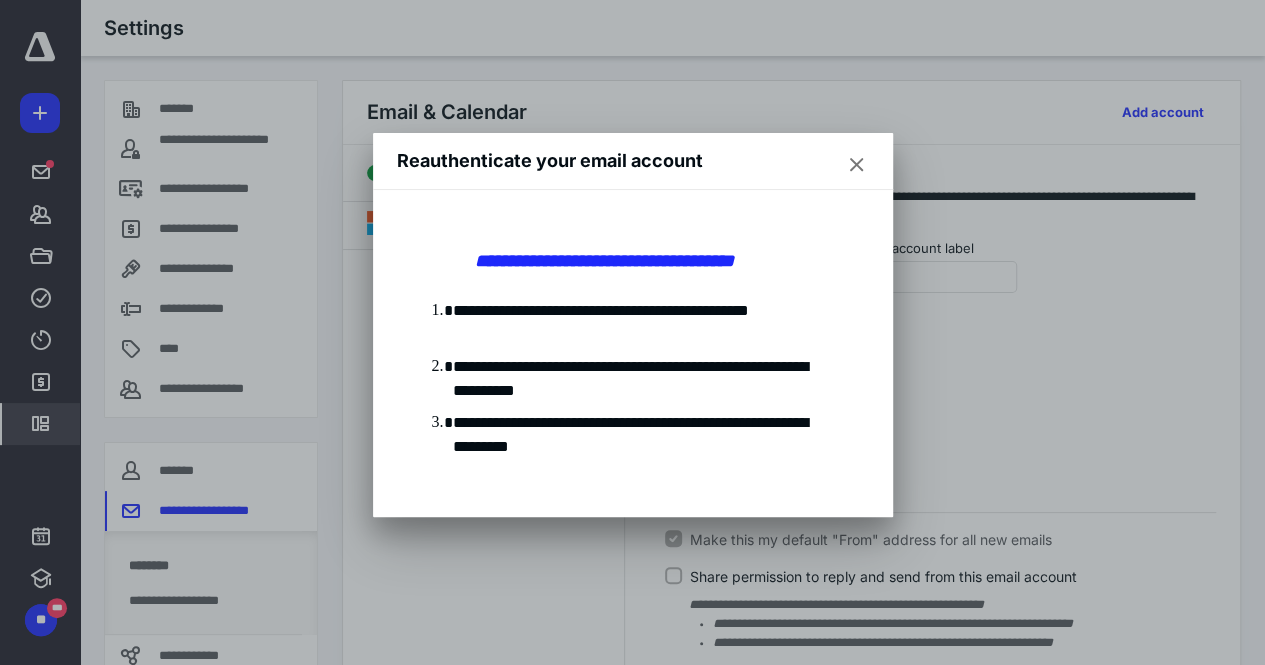 click at bounding box center (632, 332) 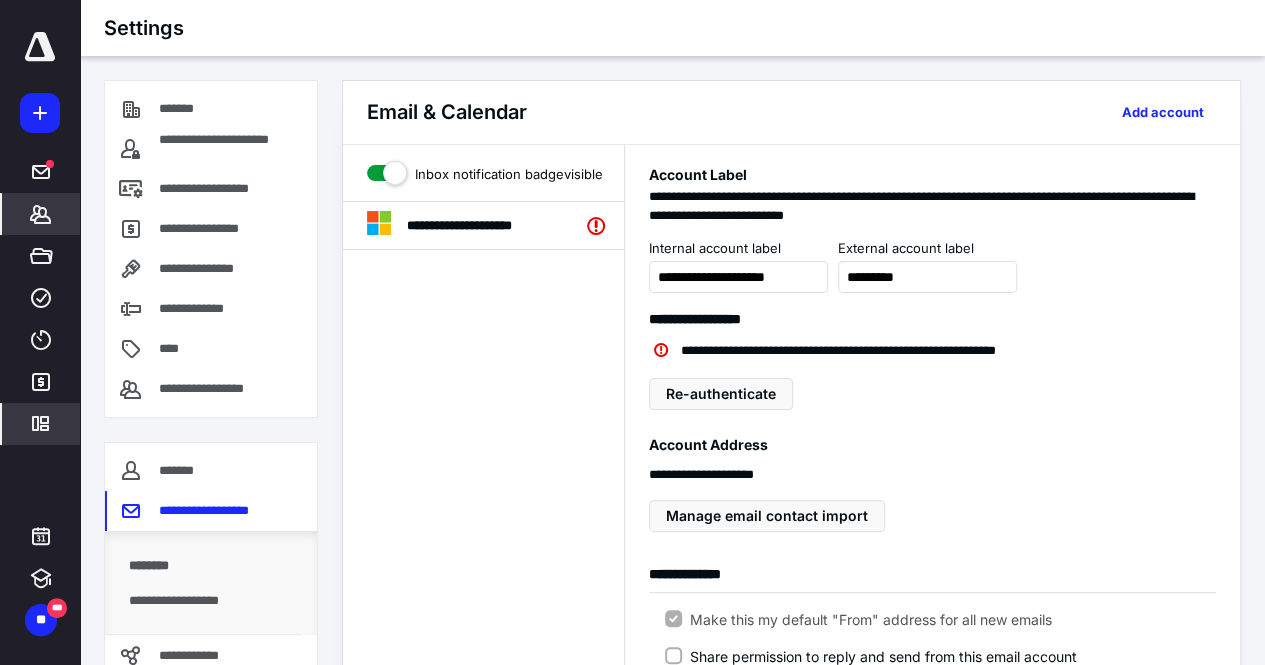 click 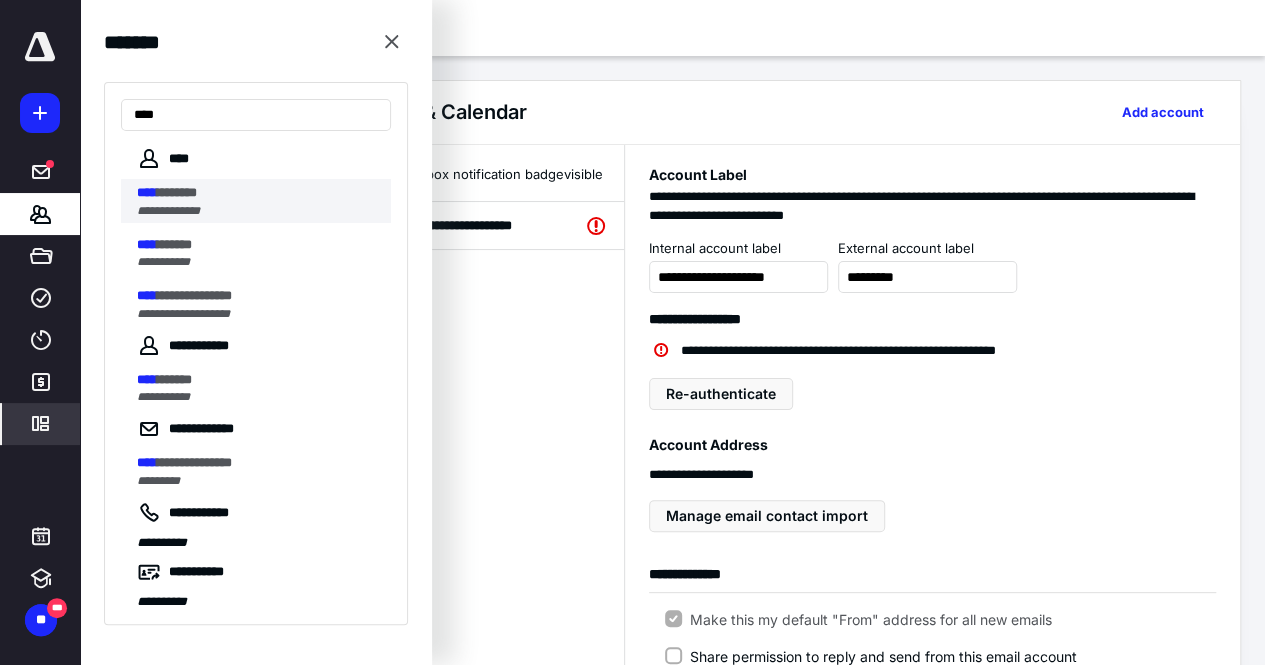 type on "****" 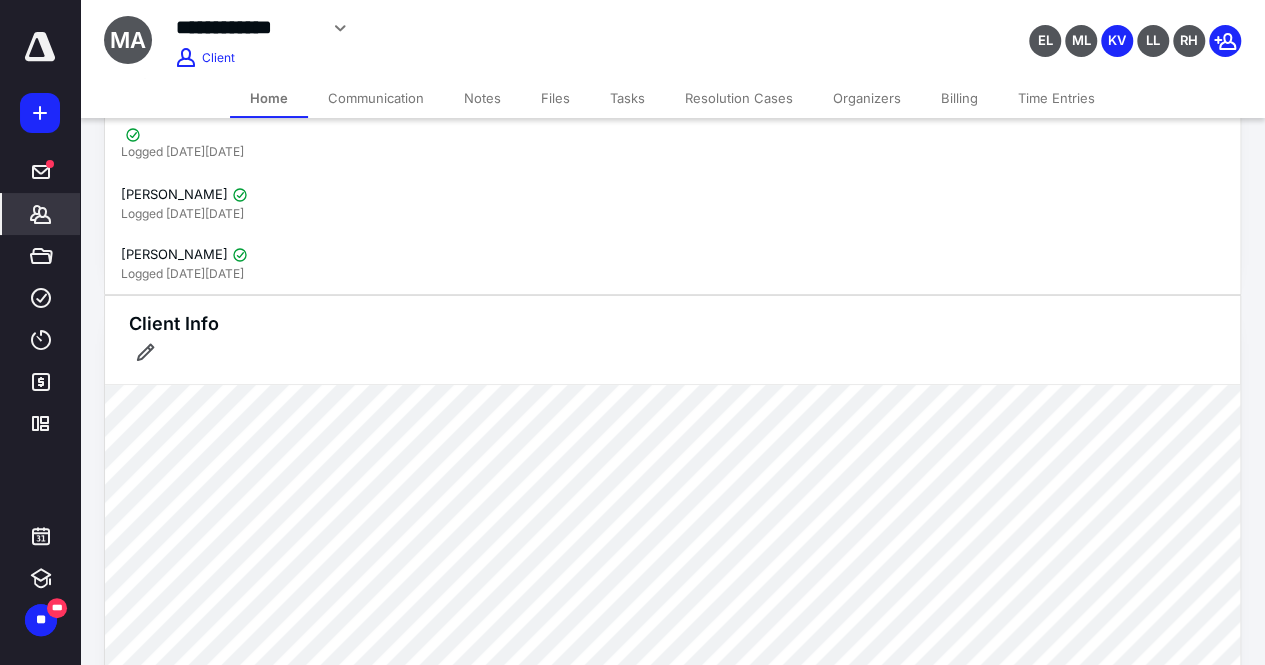 click on "Communication" at bounding box center [376, 98] 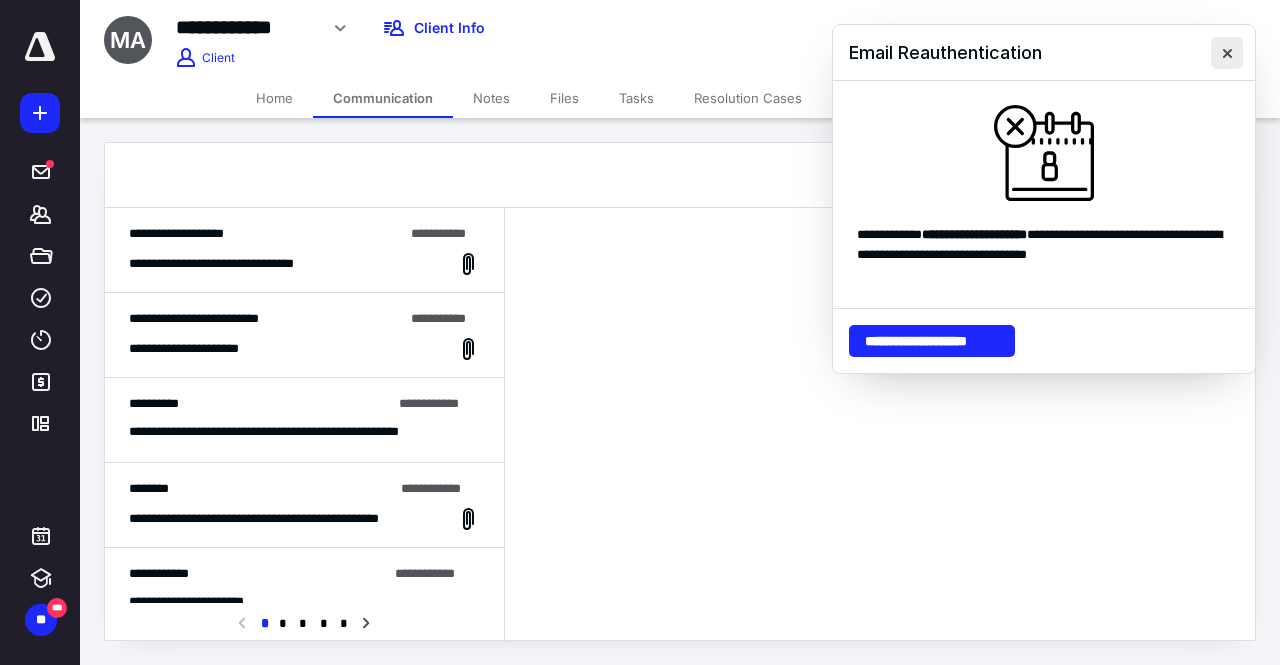 click at bounding box center [1227, 53] 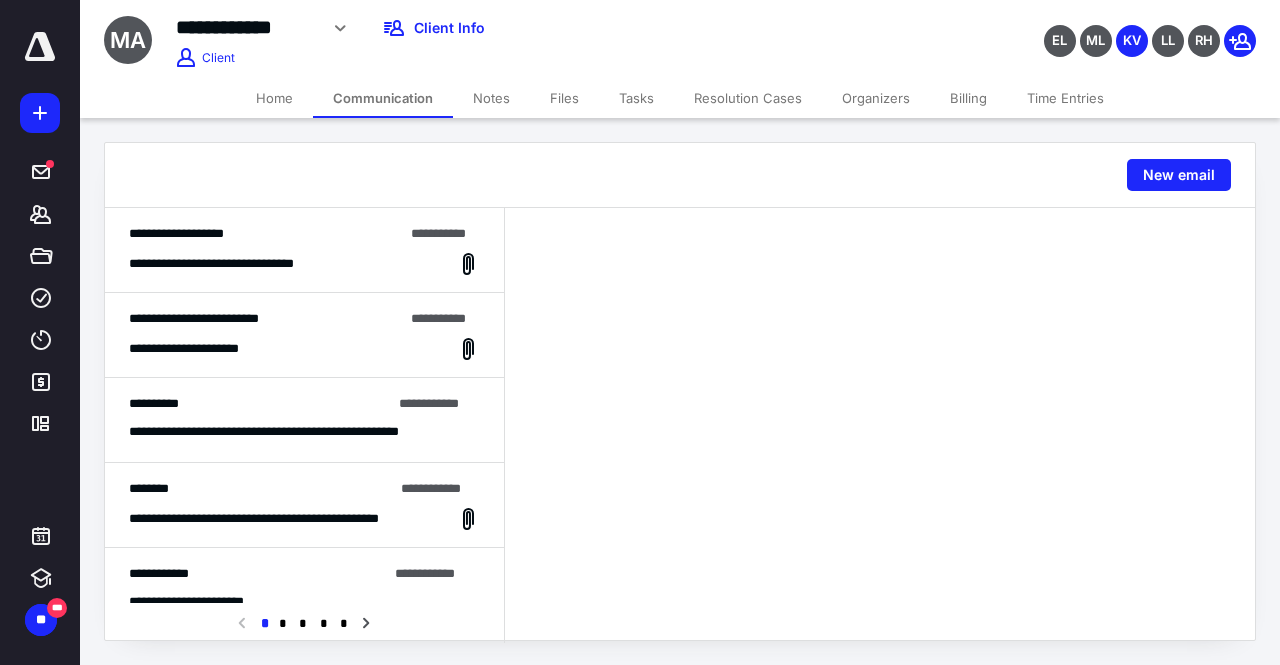 click on "Home" at bounding box center (274, 98) 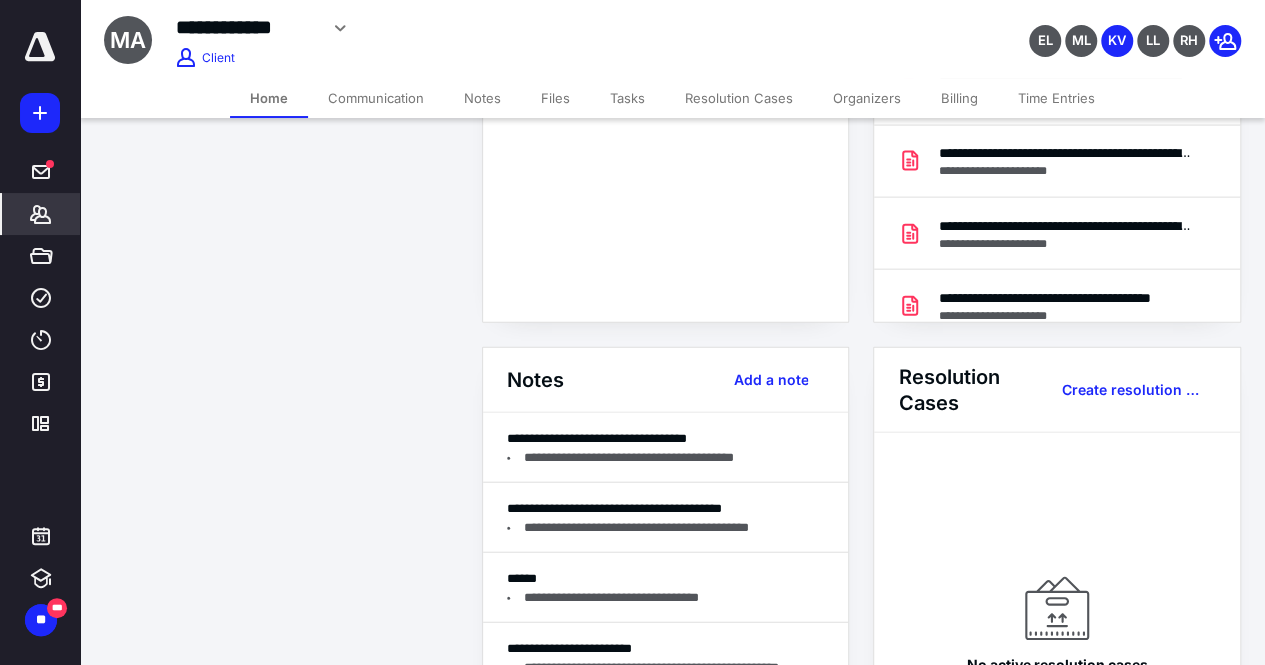 scroll, scrollTop: 2227, scrollLeft: 0, axis: vertical 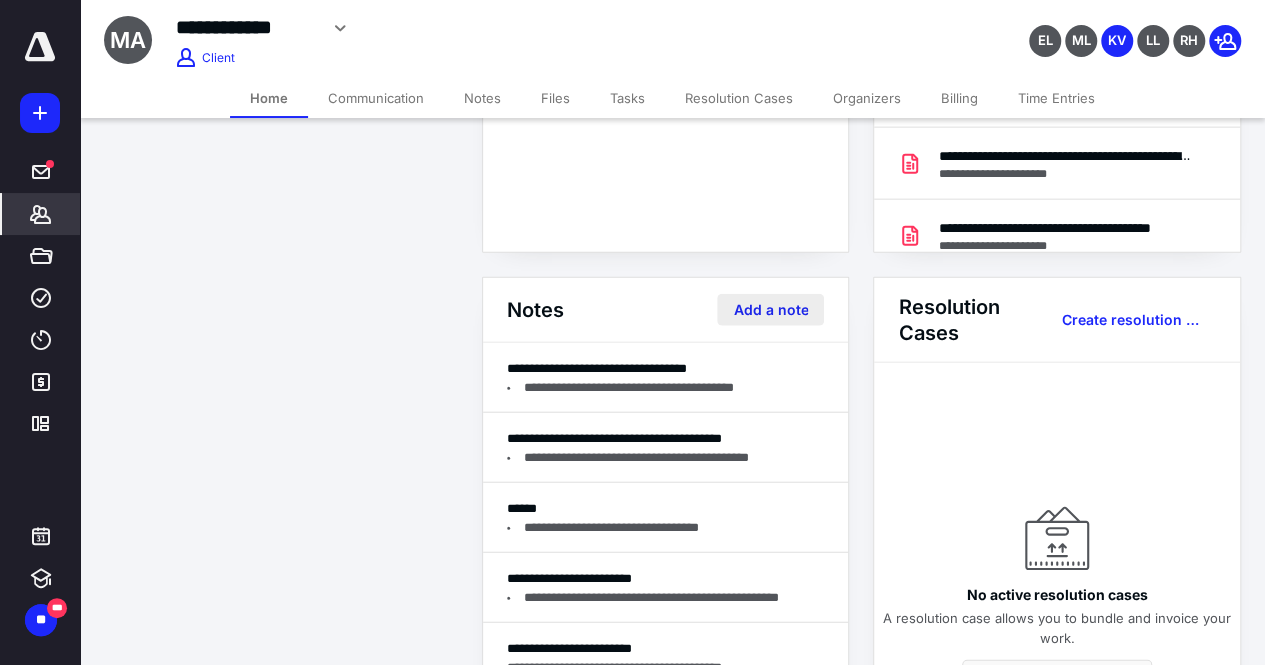 click on "Add a note" at bounding box center (770, 310) 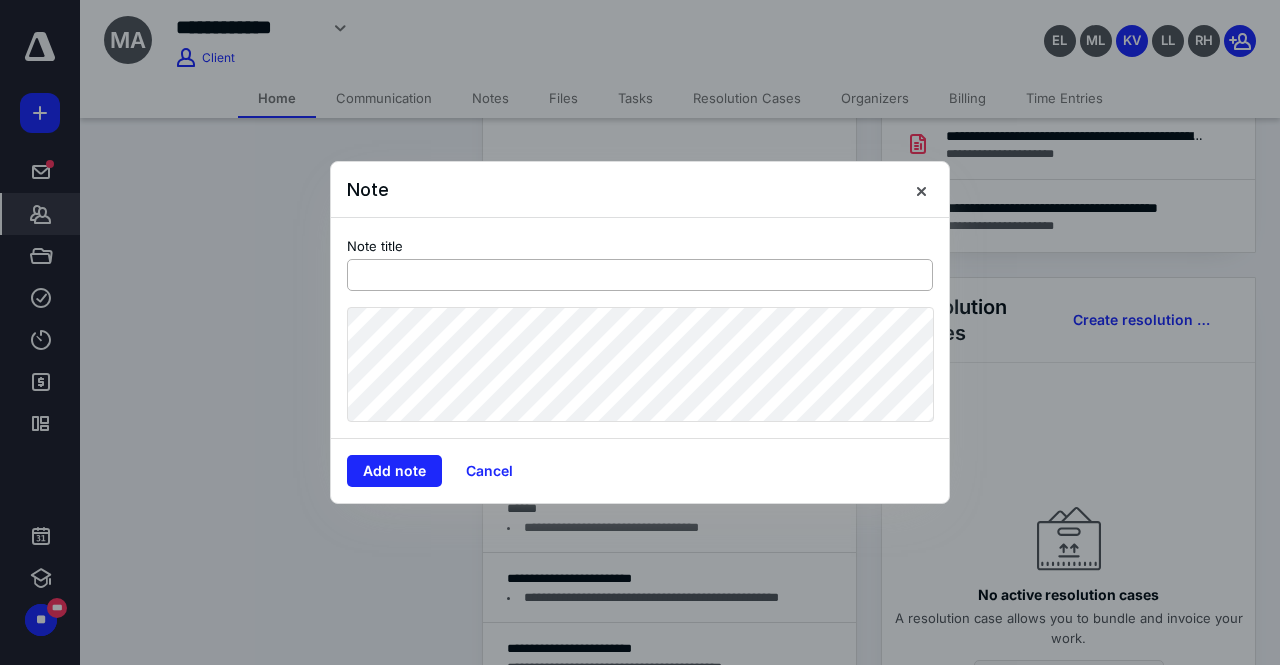 click at bounding box center [640, 275] 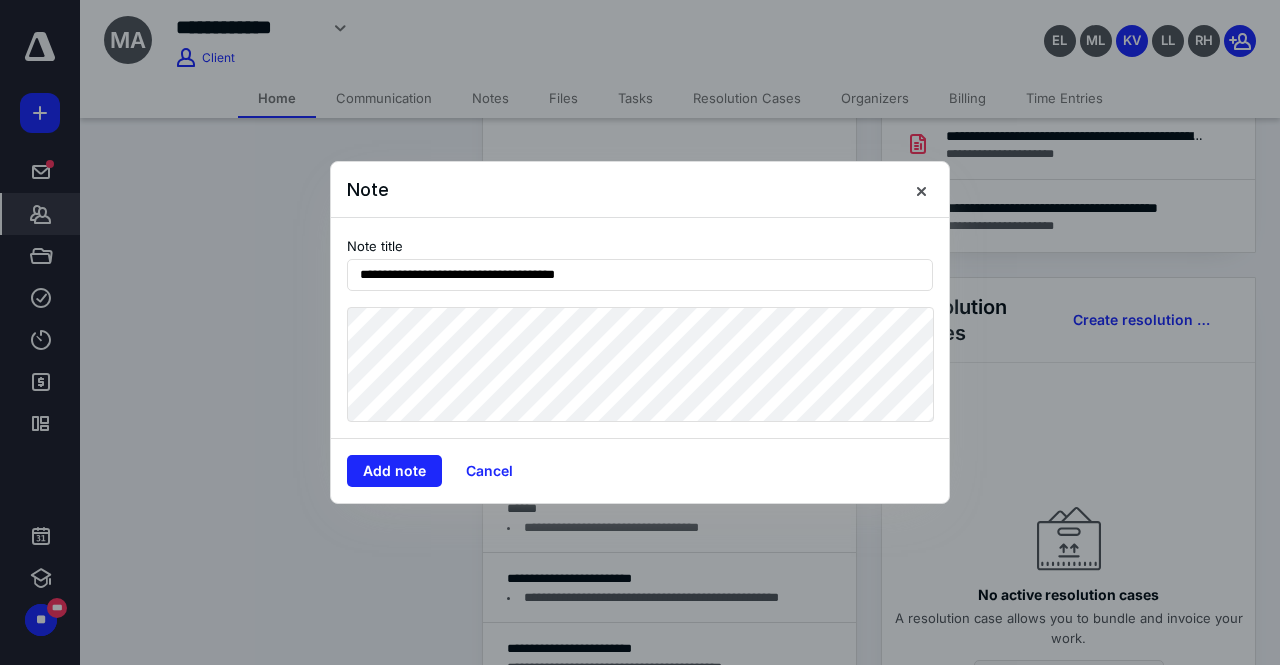 type on "**********" 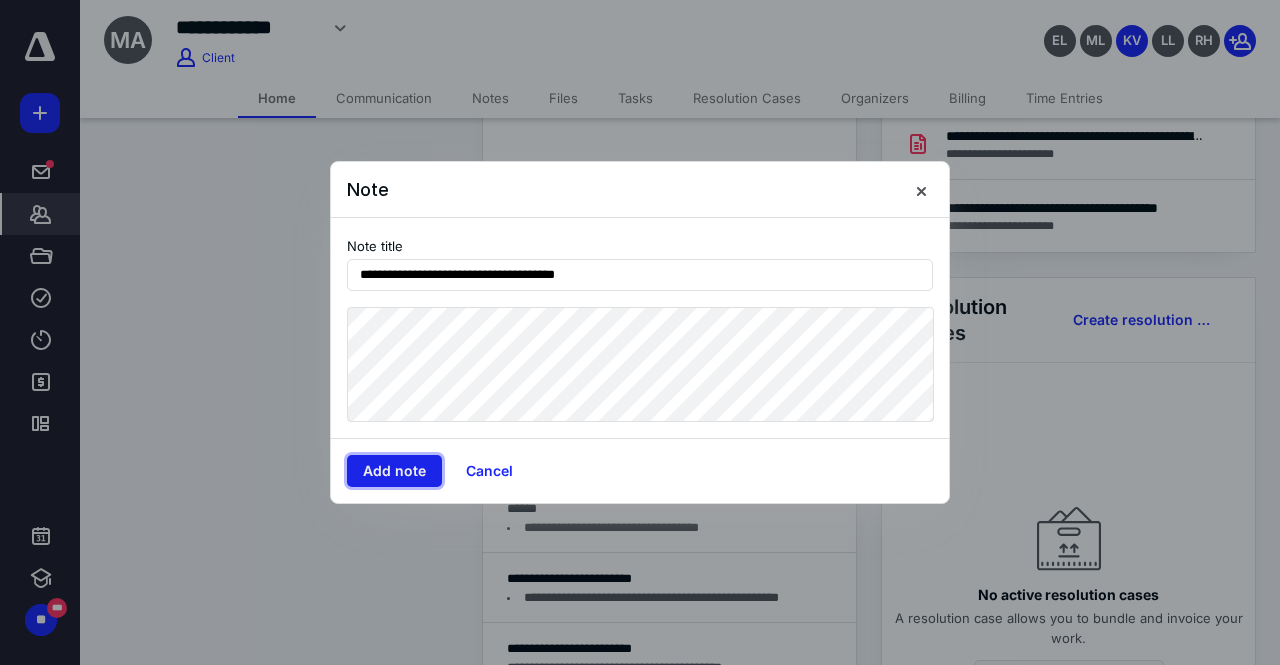 click on "Add note" at bounding box center (394, 471) 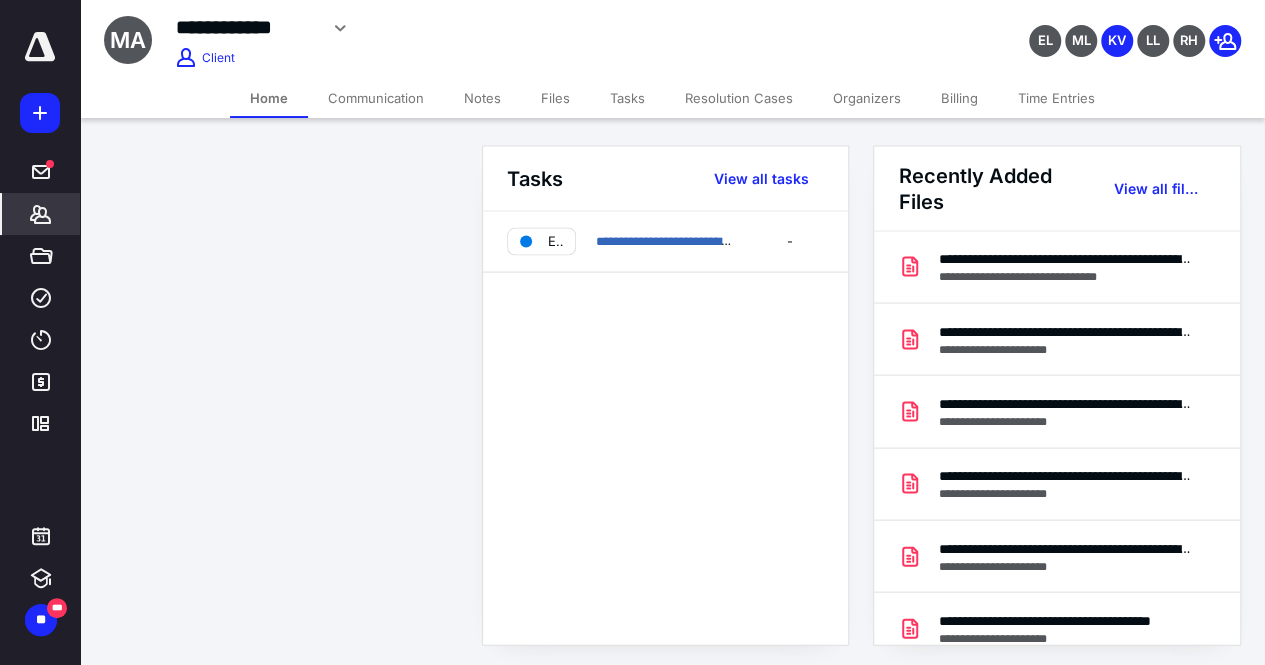scroll, scrollTop: 1836, scrollLeft: 0, axis: vertical 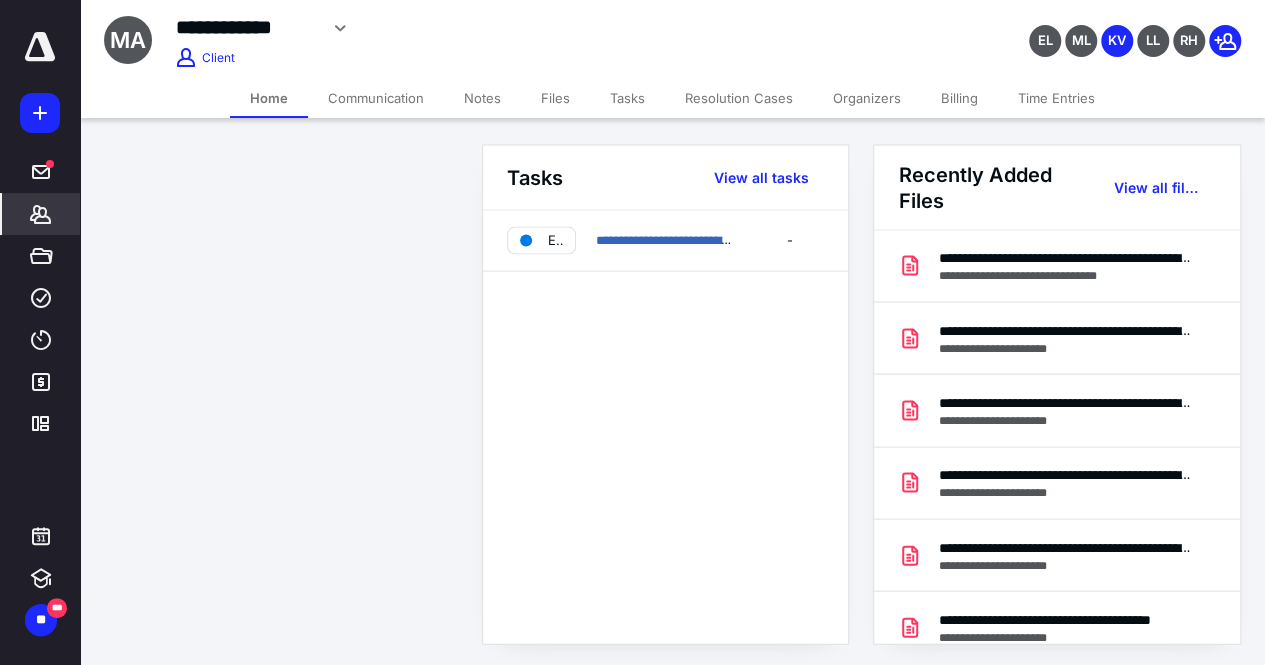 click on "**********" at bounding box center [632, -92] 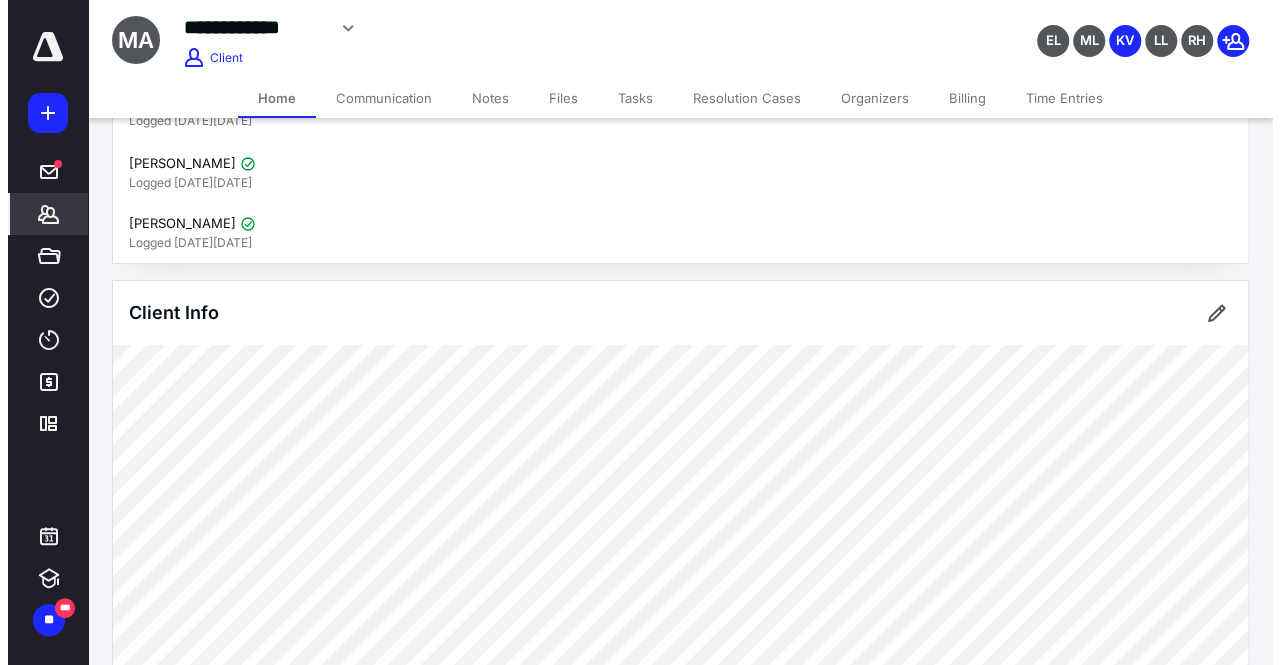 scroll, scrollTop: 0, scrollLeft: 0, axis: both 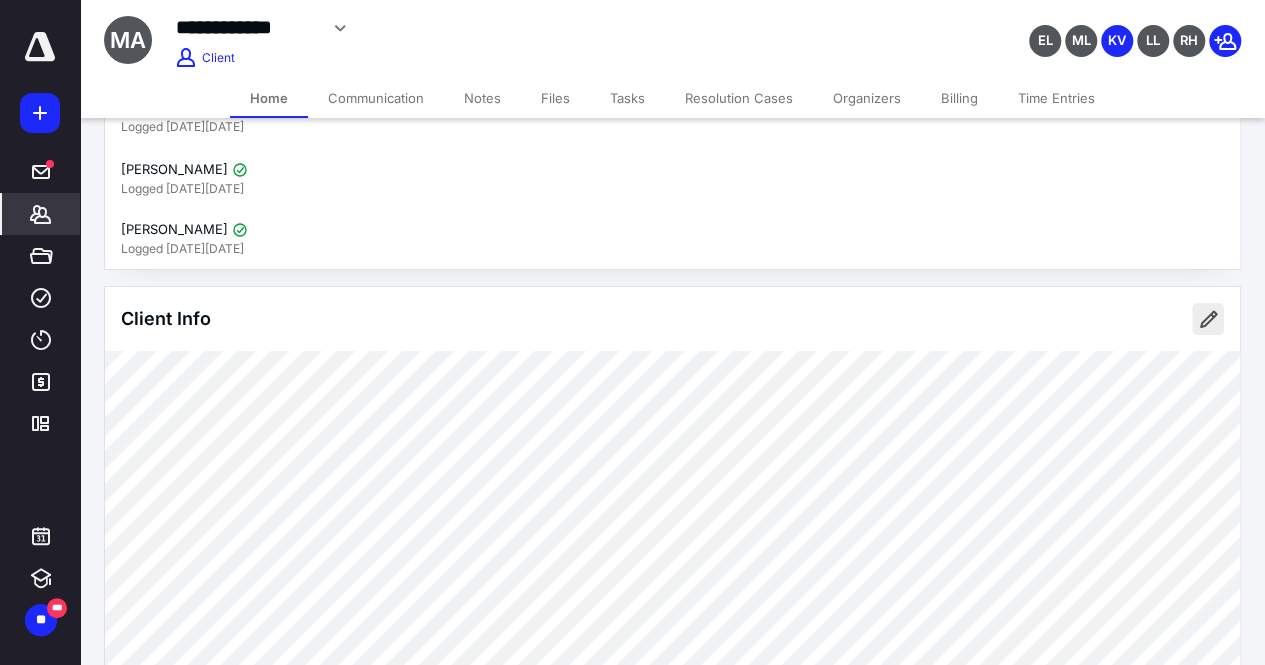click at bounding box center (1208, 319) 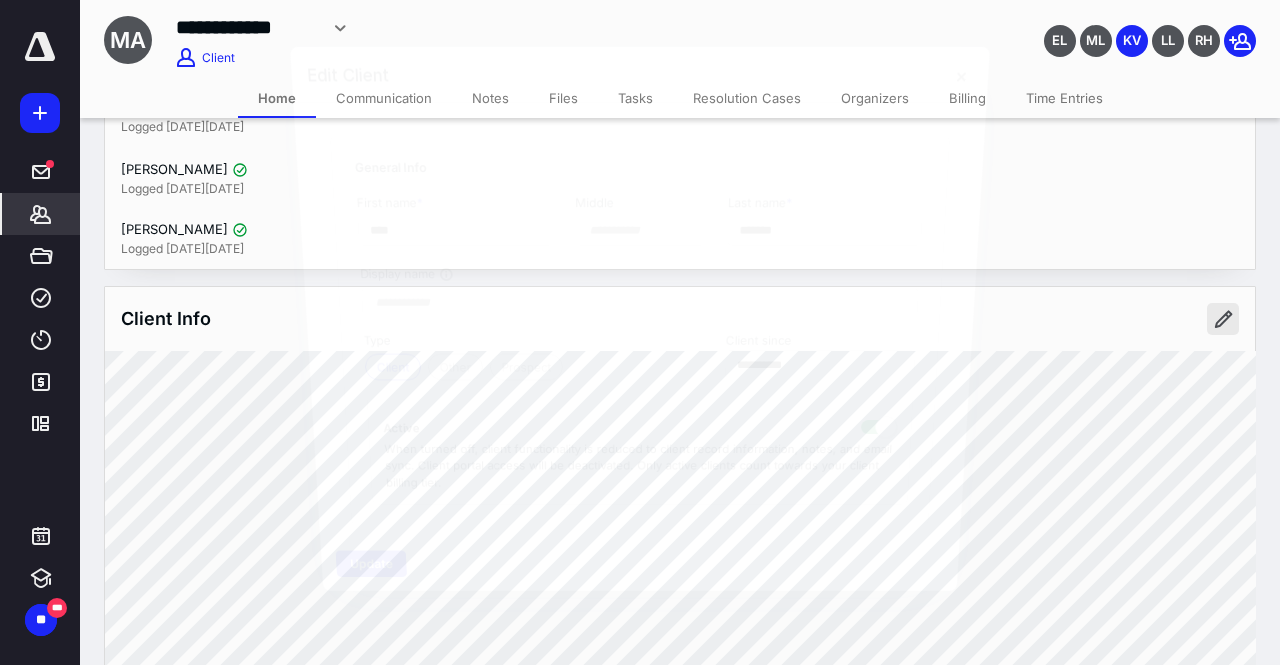 type on "**********" 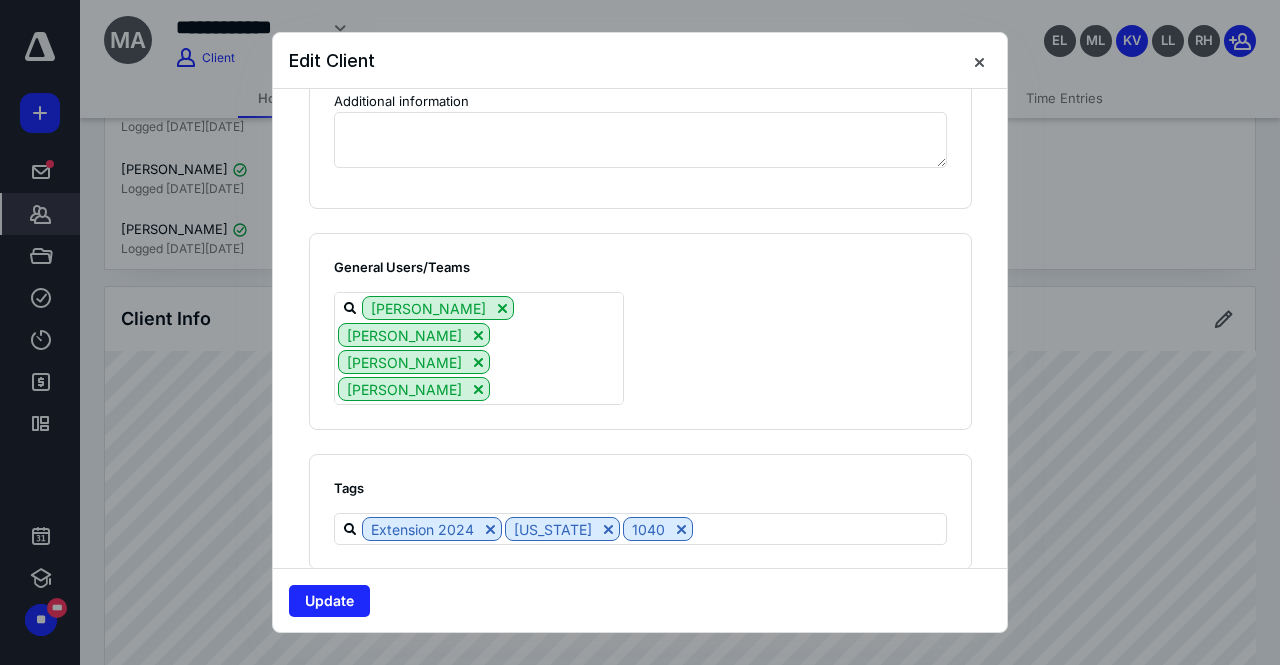 scroll, scrollTop: 1358, scrollLeft: 0, axis: vertical 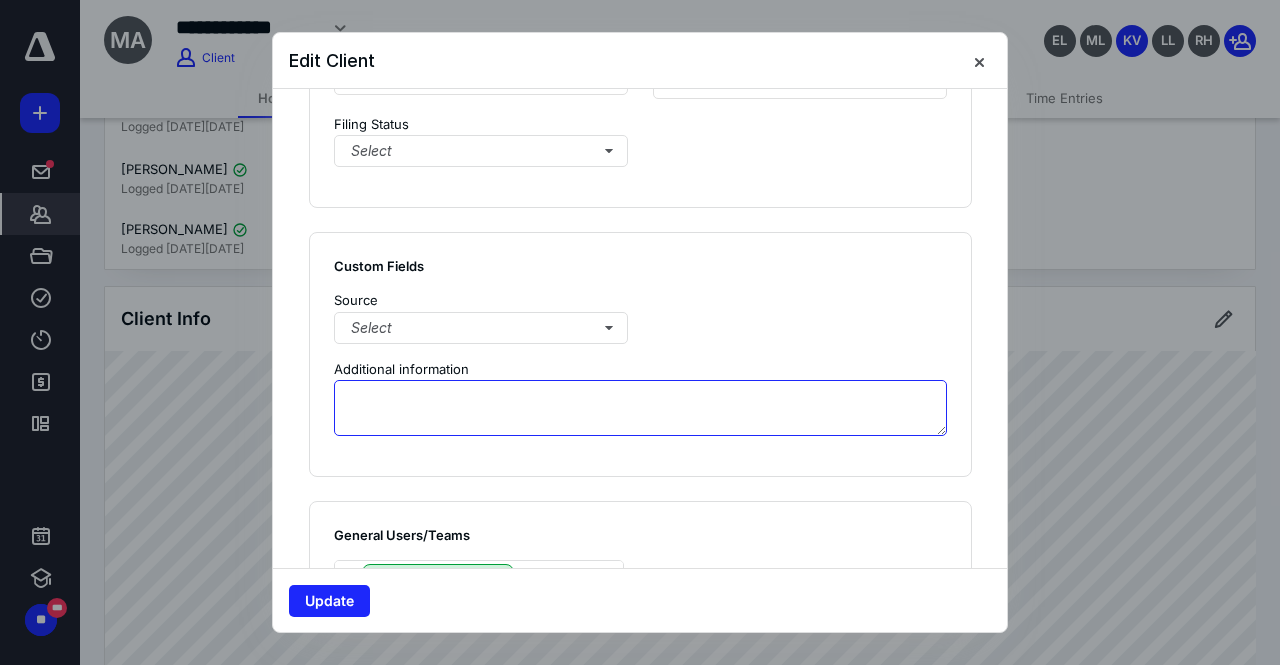 click at bounding box center [640, 408] 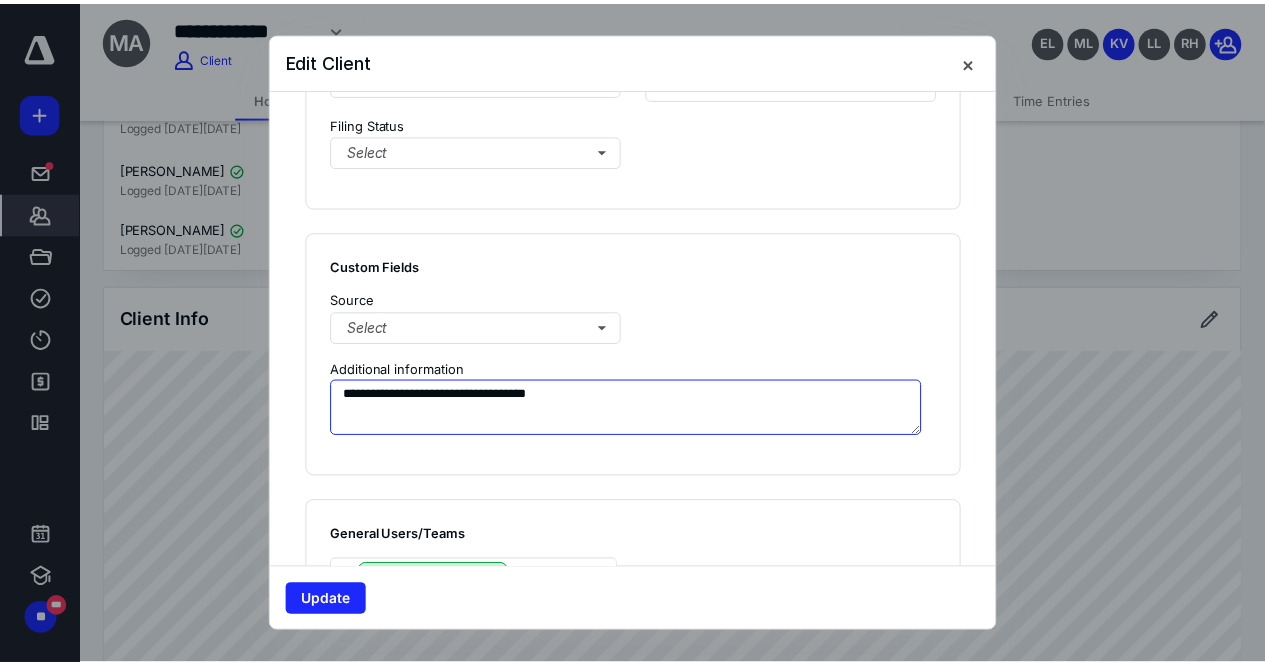scroll, scrollTop: 1626, scrollLeft: 0, axis: vertical 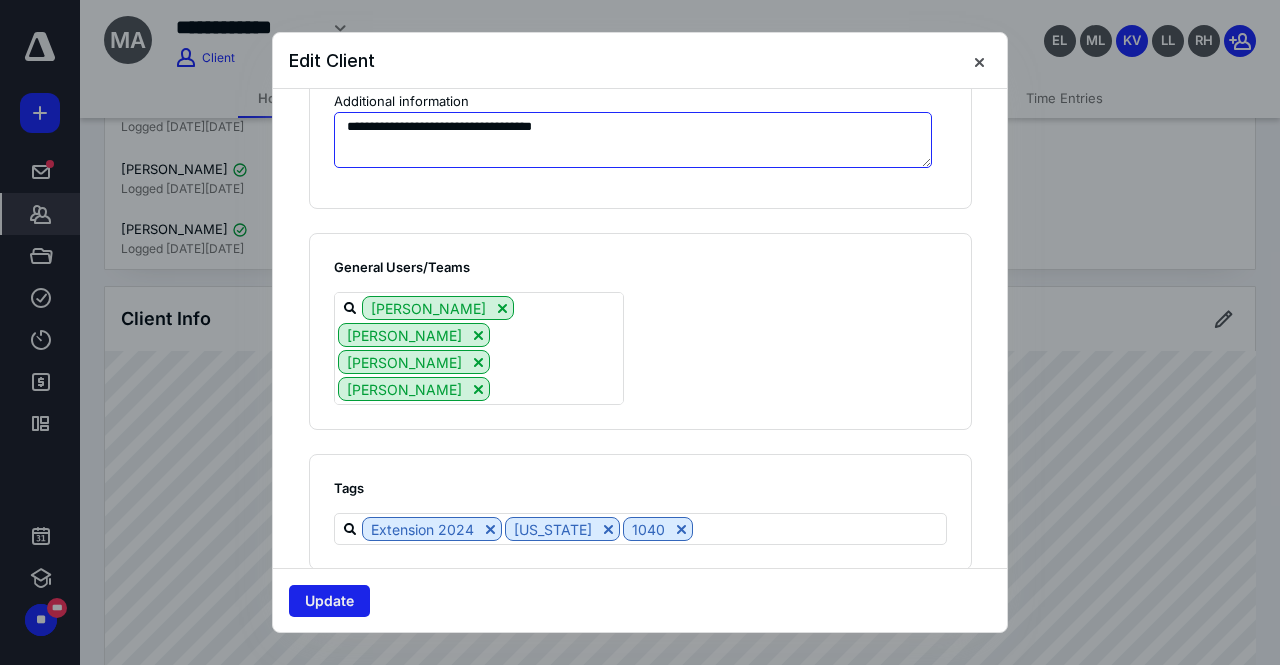 type on "**********" 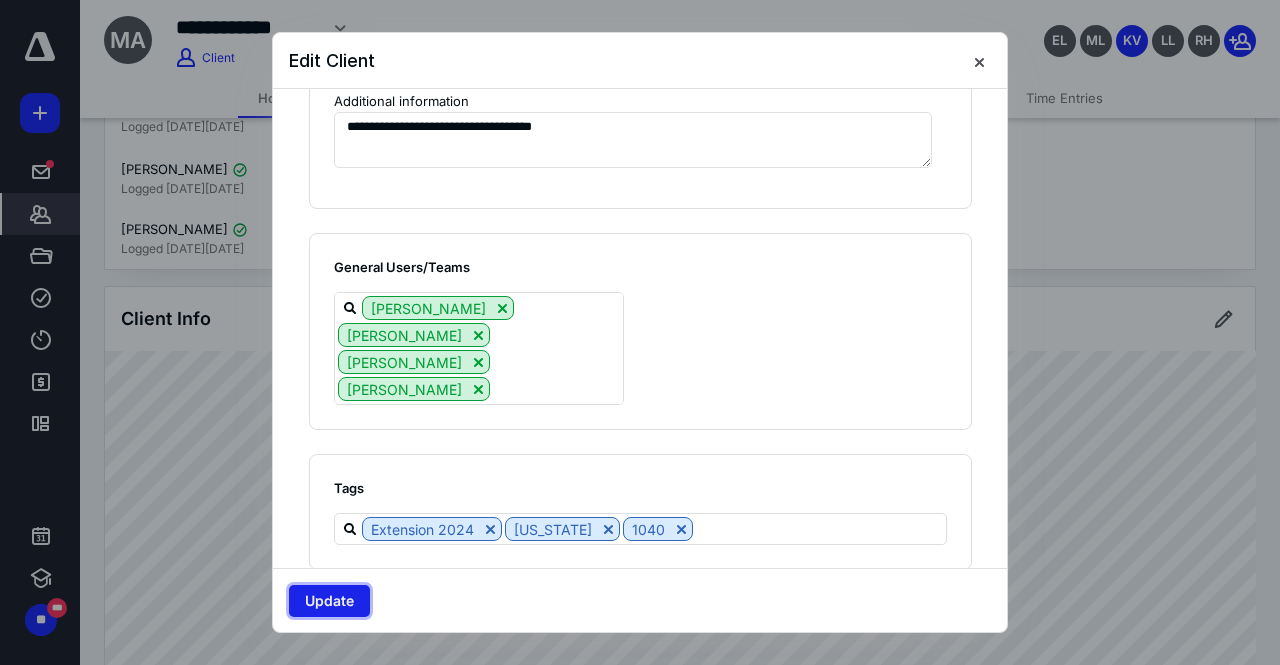 click on "Update" at bounding box center [329, 601] 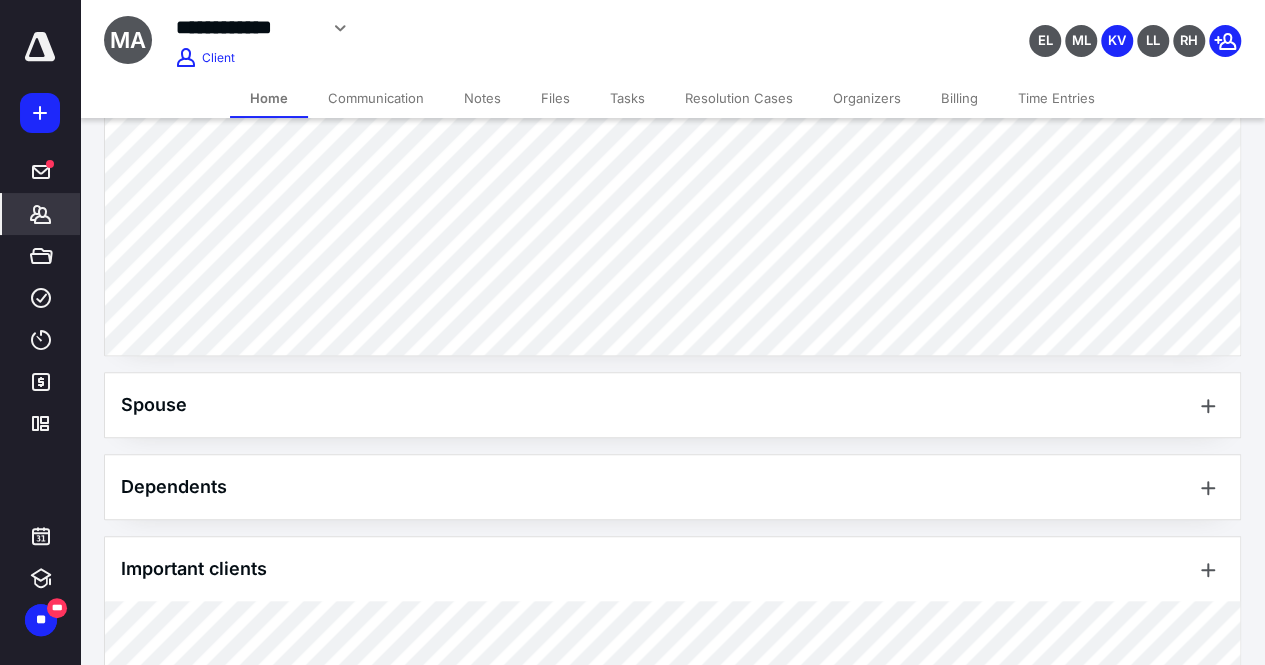 scroll, scrollTop: 0, scrollLeft: 0, axis: both 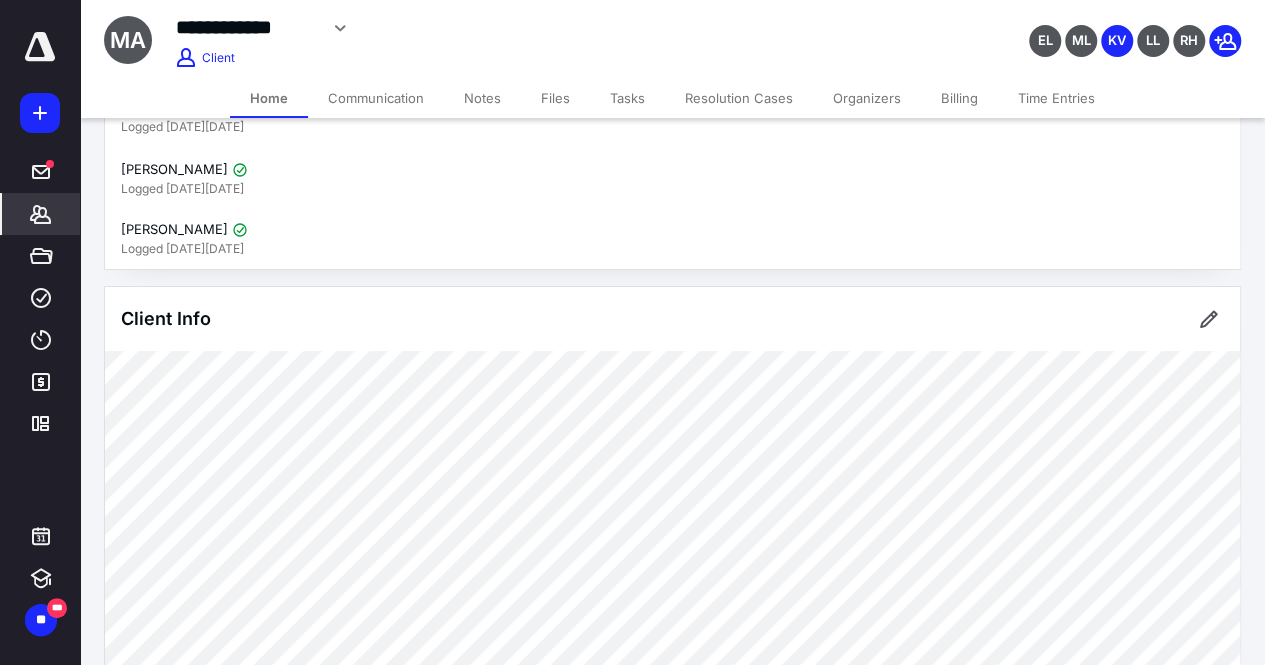 click on "Client Portal   Logged in 2 weeks ago Mary Andrews Logged in 1 year ago Therese Lahaie Logged in 1 month ago Client Info About Spouse Dependents Important clients Integrations Linked clients Tags Manage all tags" at bounding box center [672, 938] 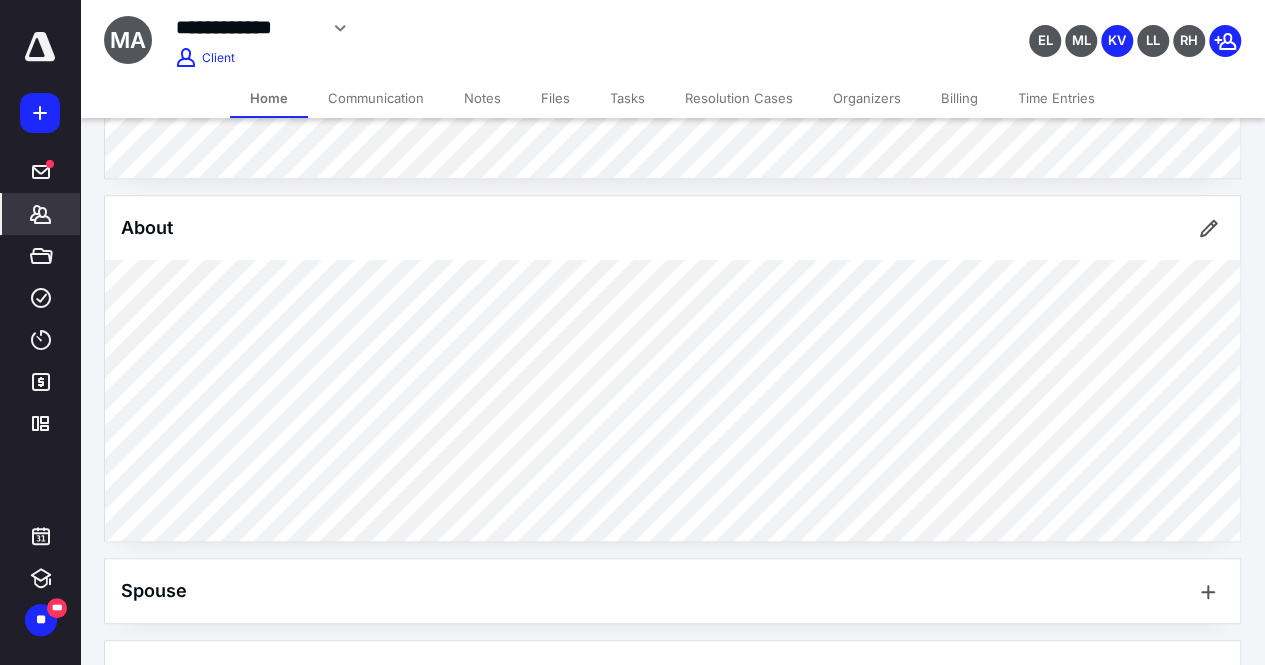 scroll, scrollTop: 574, scrollLeft: 0, axis: vertical 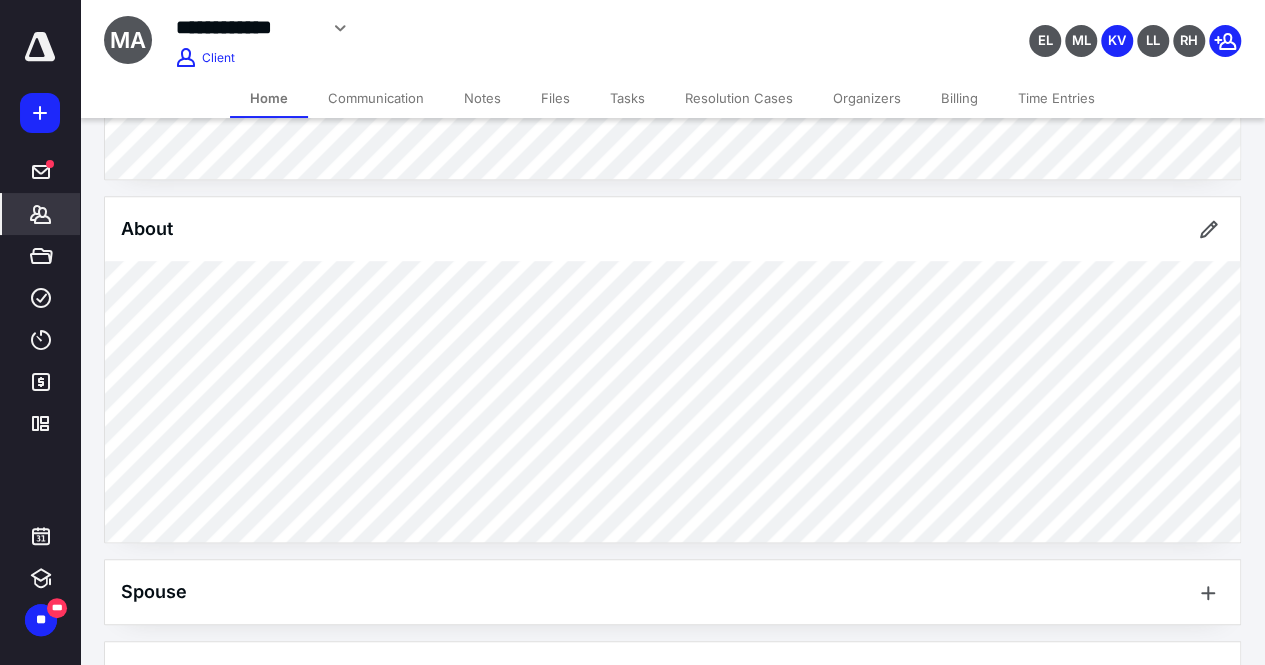 click on "Client Portal   Logged in 2 weeks ago Mary Andrews Logged in 1 year ago Therese Lahaie Logged in 1 month ago Client Info About Spouse Dependents Important clients Integrations Linked clients Tags Manage all tags" at bounding box center [672, 364] 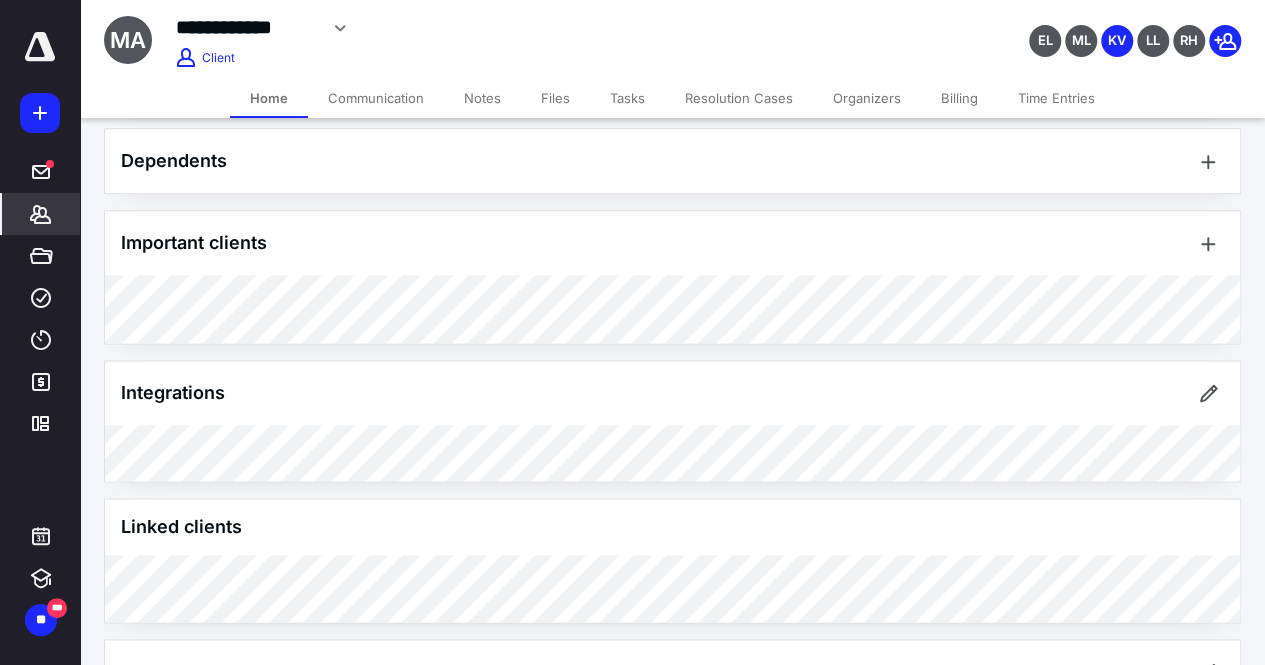 scroll, scrollTop: 1101, scrollLeft: 0, axis: vertical 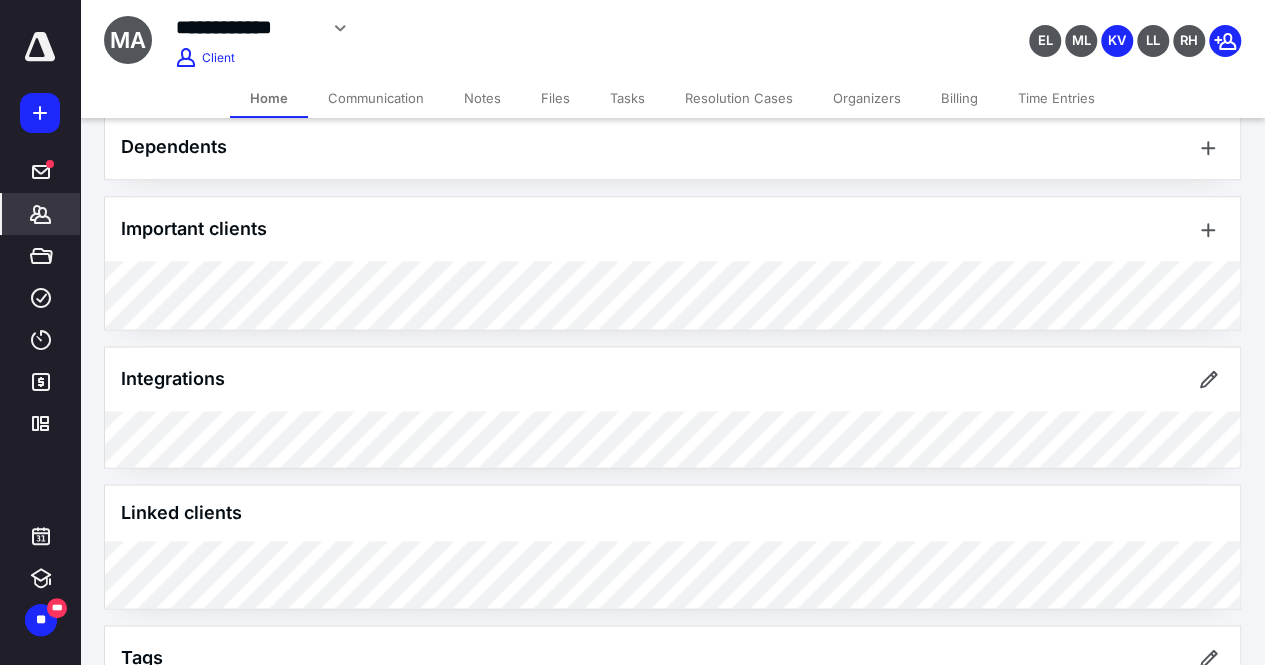 click at bounding box center [40, 47] 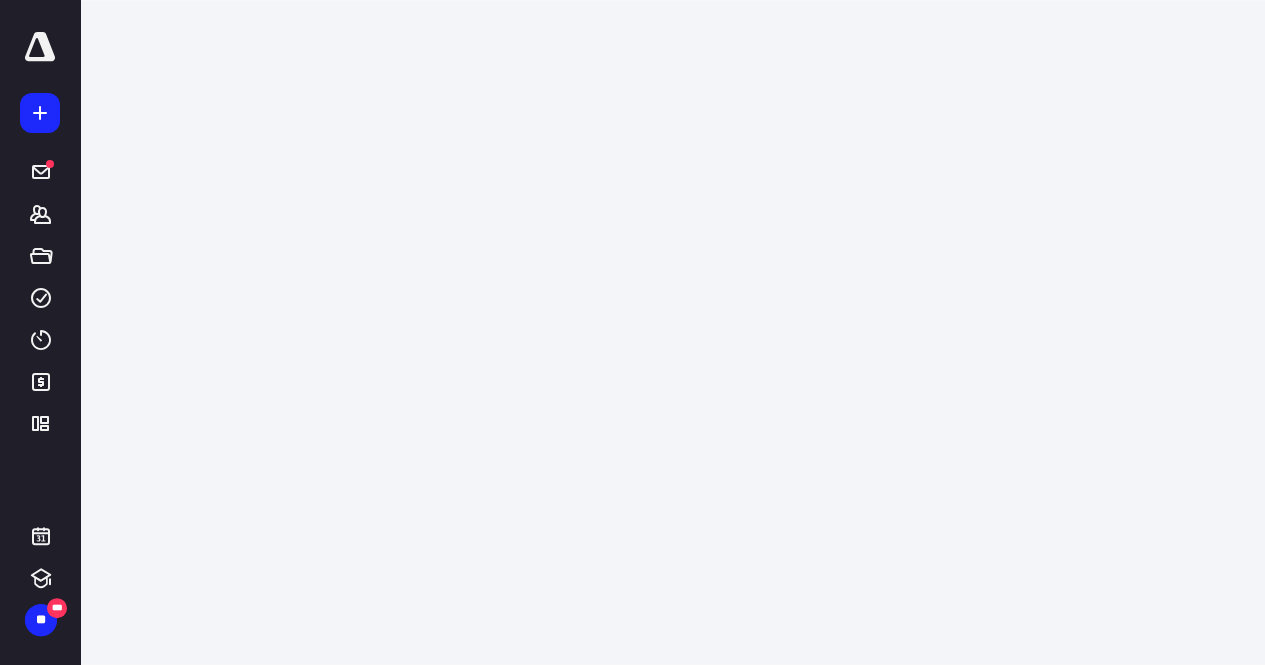 scroll, scrollTop: 0, scrollLeft: 0, axis: both 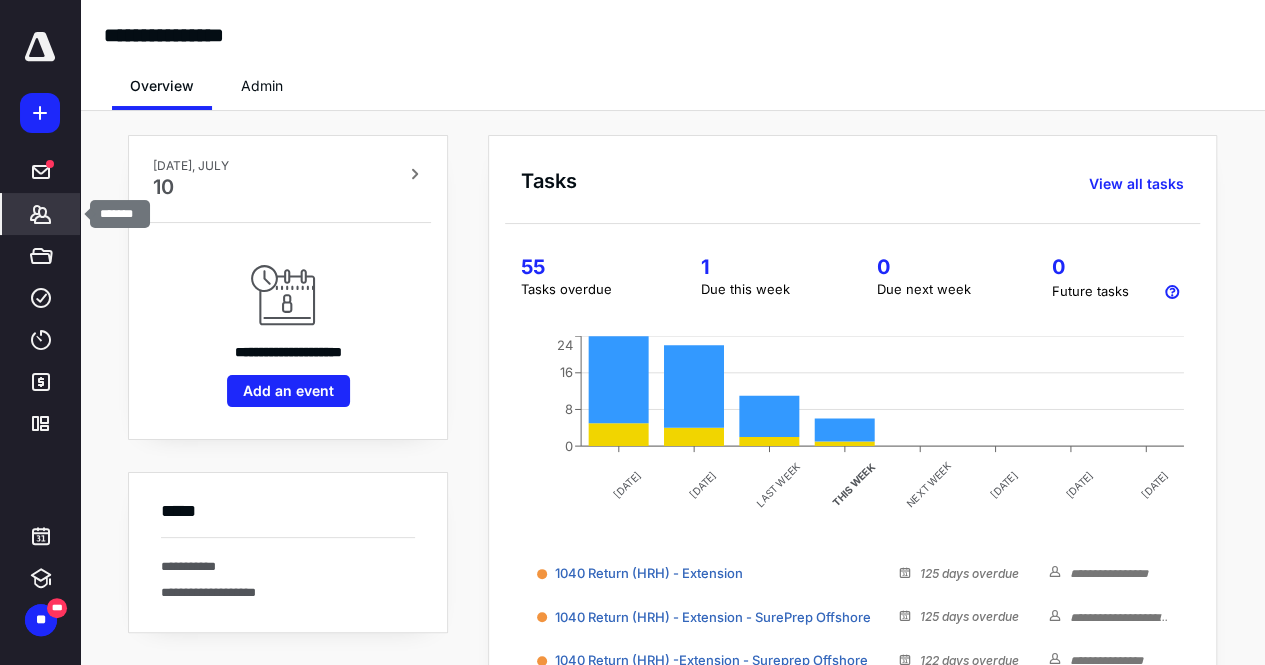 click 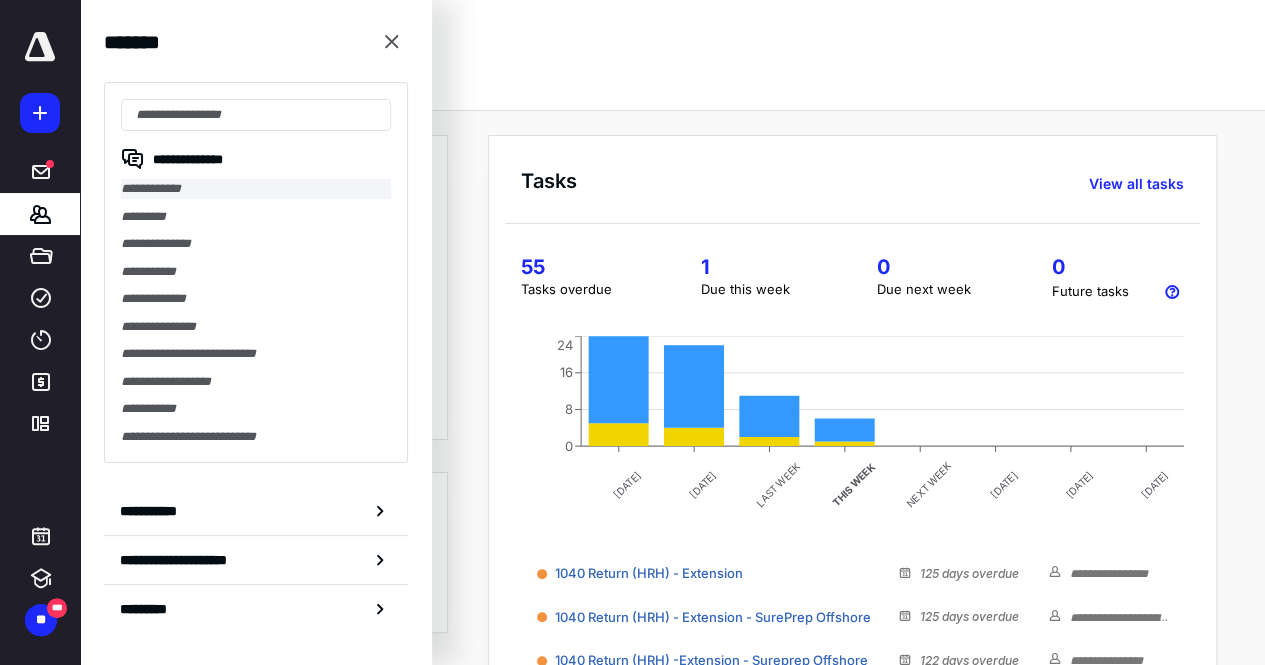click on "**********" at bounding box center [256, 189] 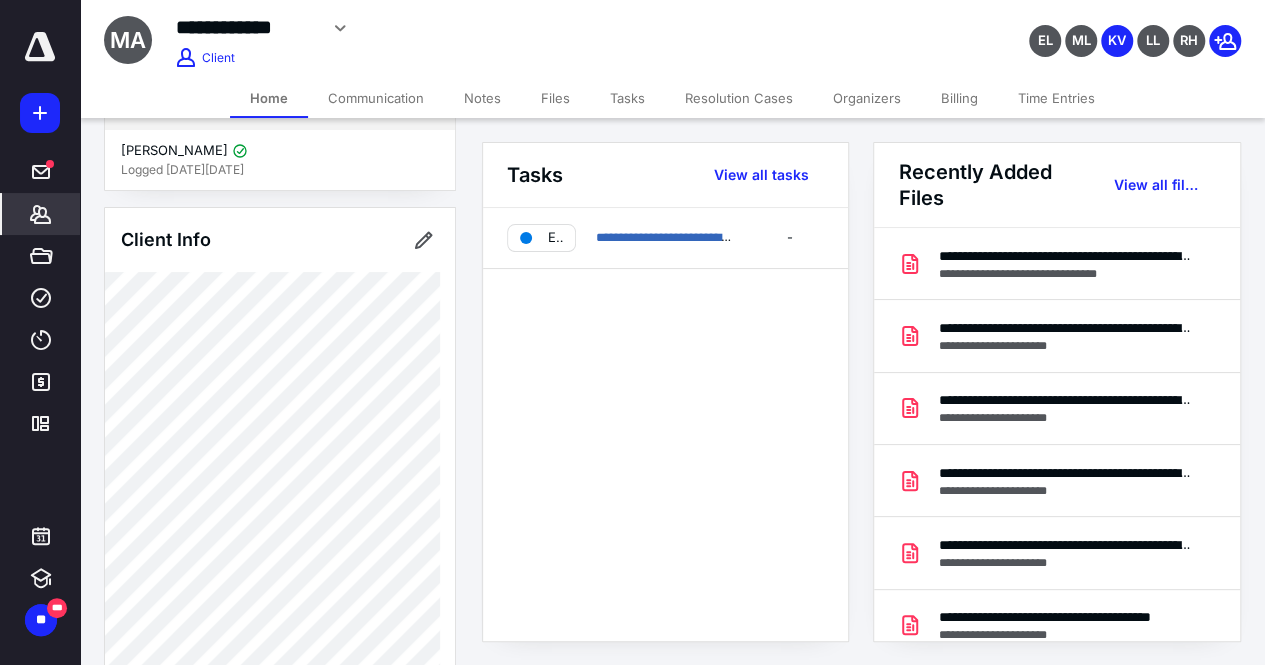 scroll, scrollTop: 207, scrollLeft: 0, axis: vertical 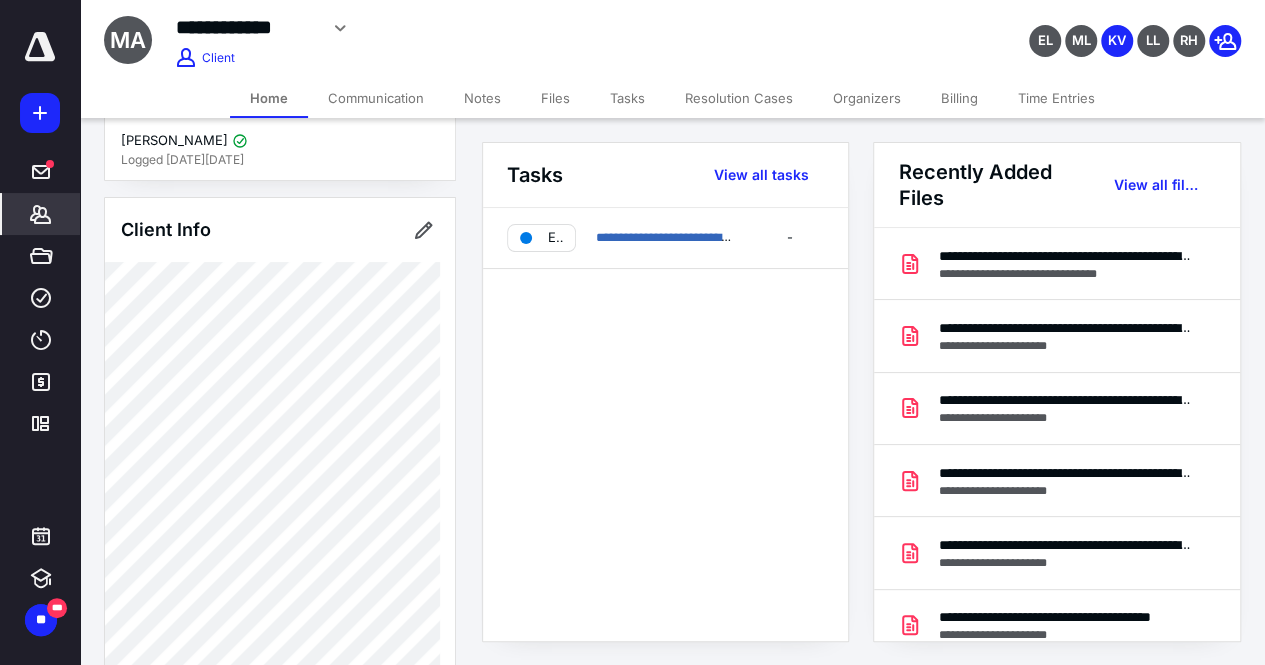 click on "**********" at bounding box center [665, 424] 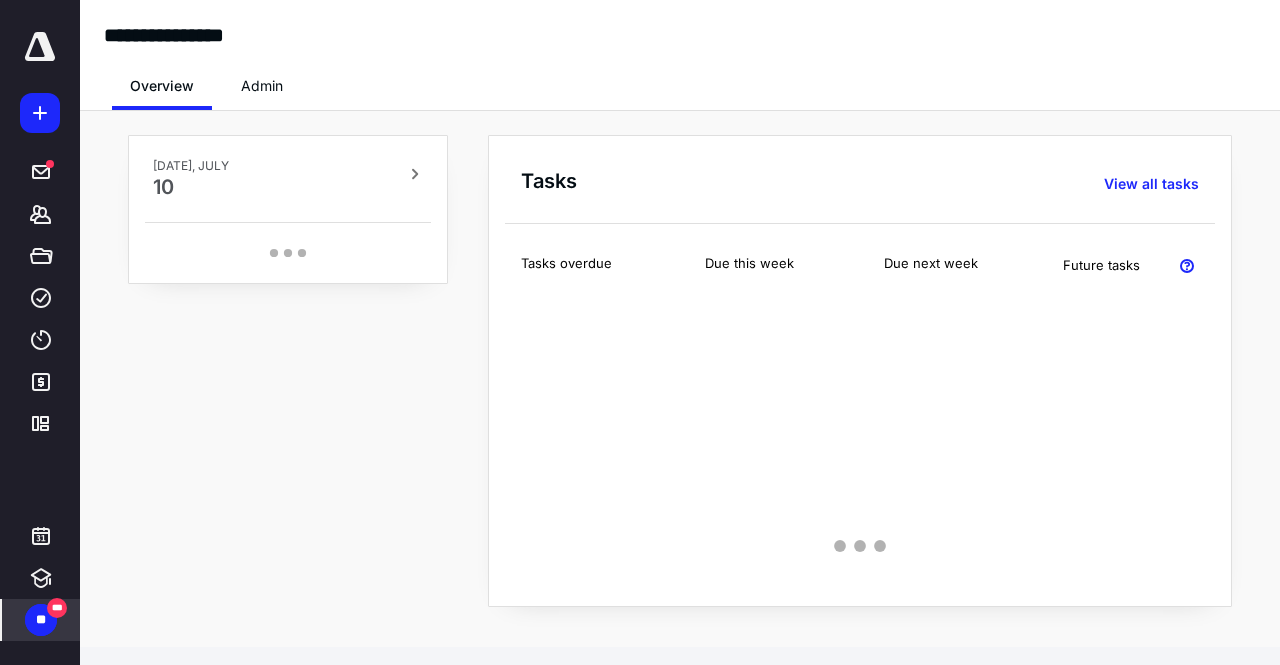 click on "**" at bounding box center (41, 620) 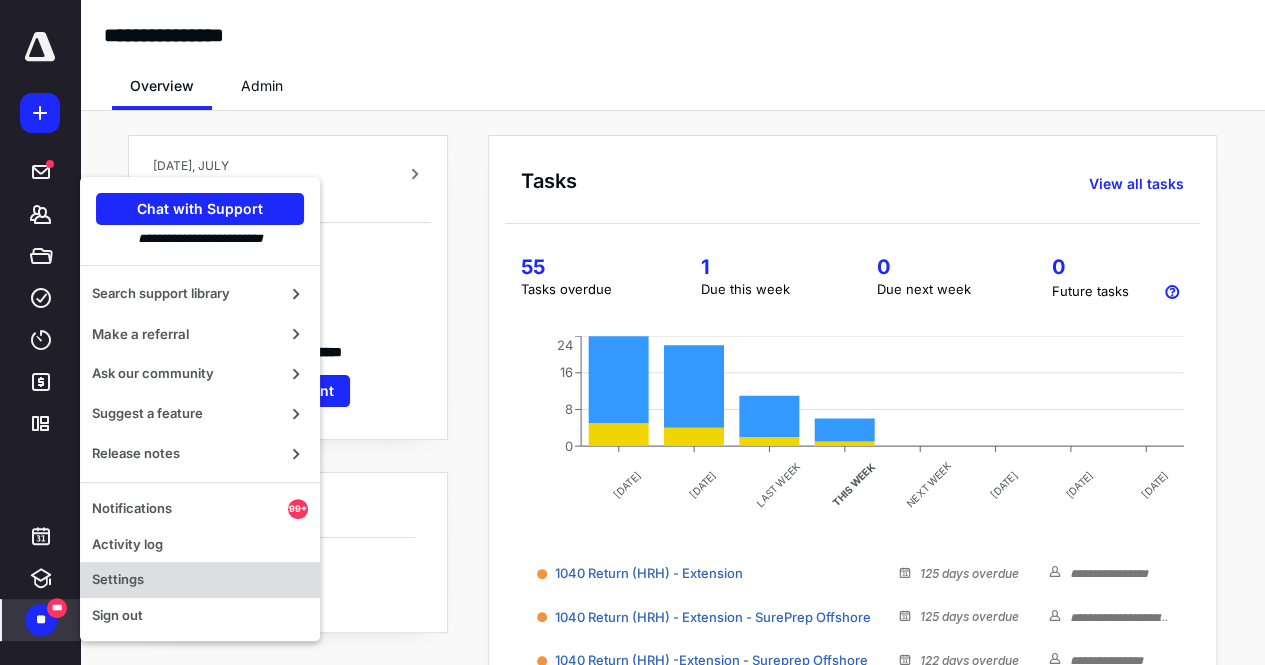 click on "Settings" at bounding box center (200, 580) 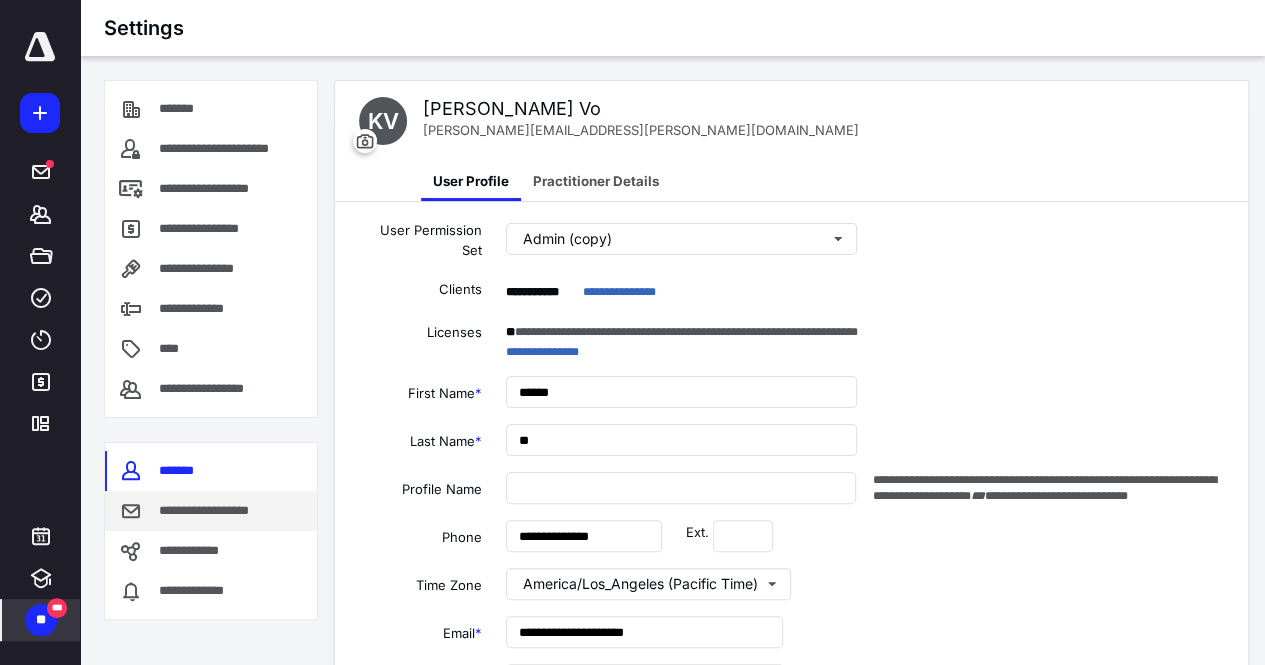 click on "**********" at bounding box center (218, 511) 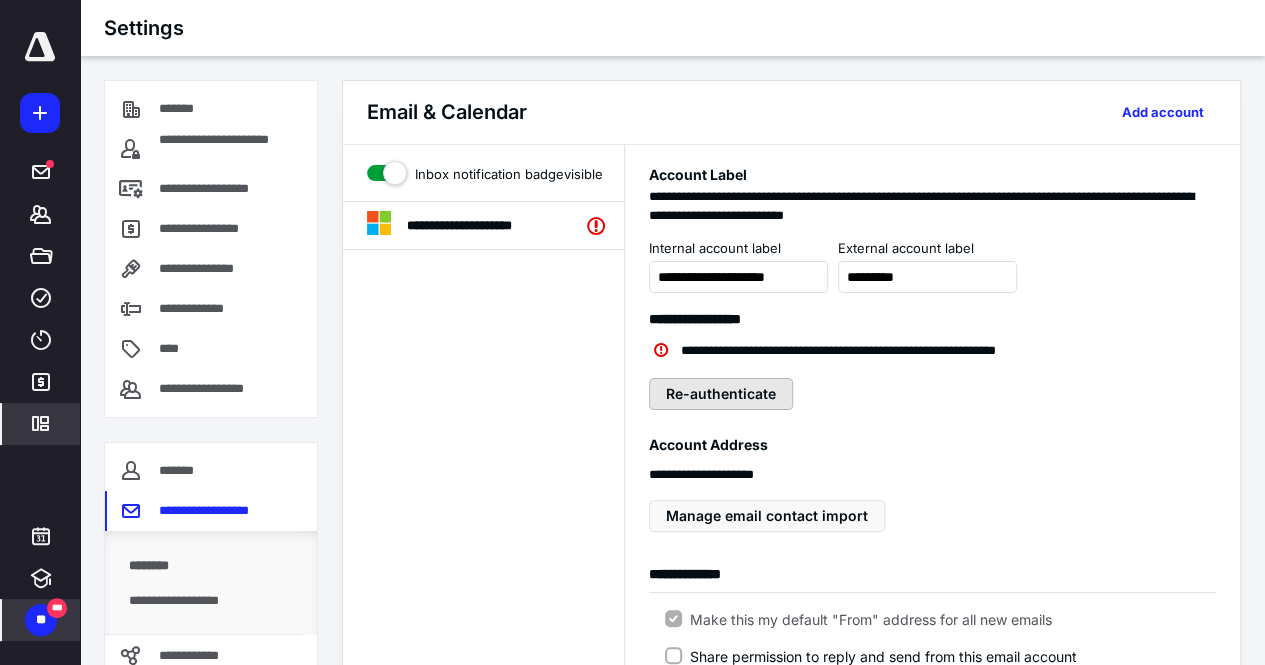 click on "Re-authenticate" at bounding box center (721, 394) 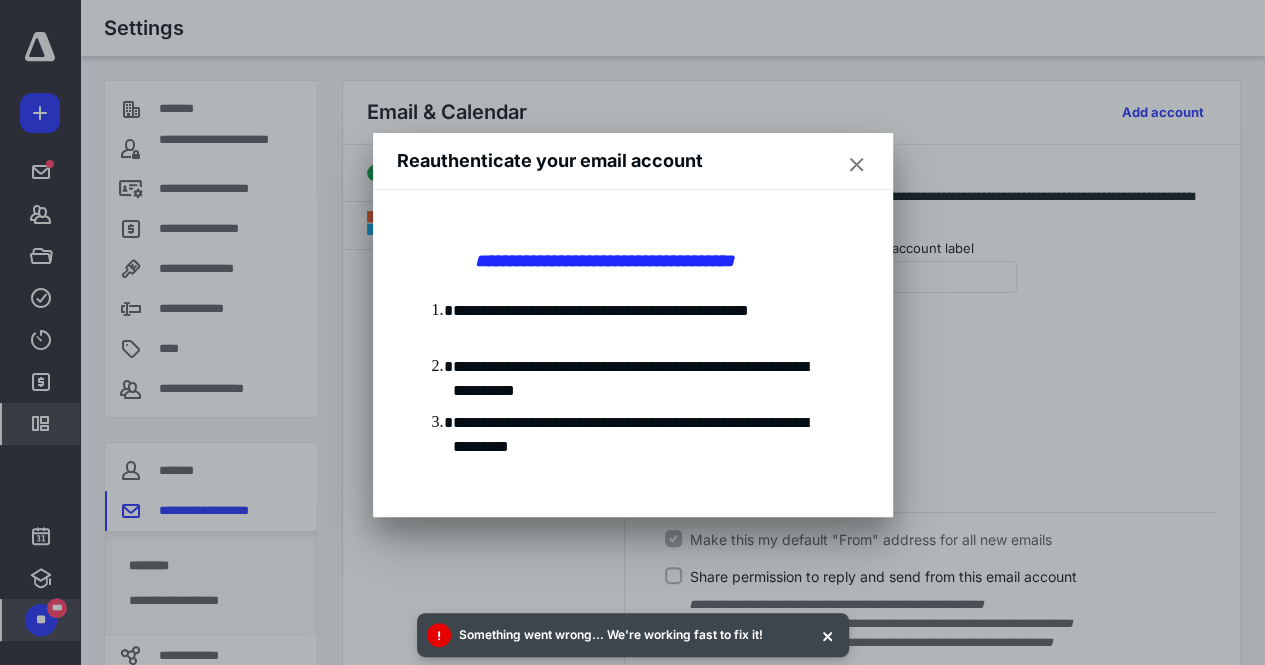 click at bounding box center [857, 165] 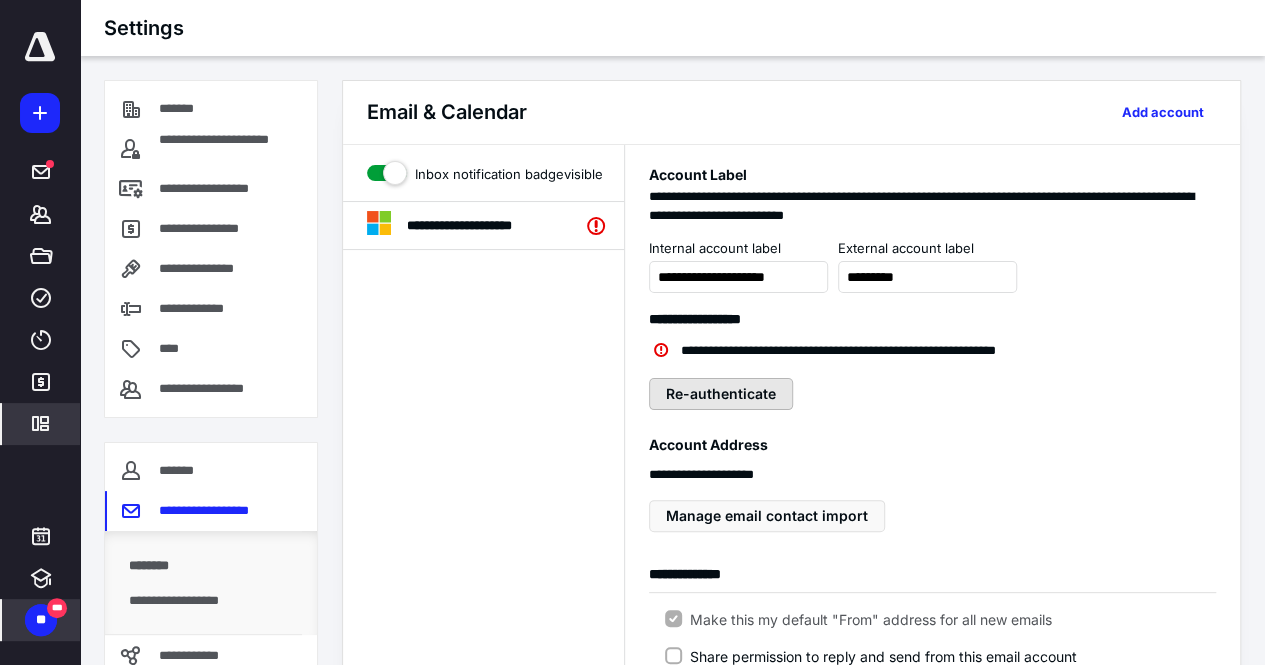 click on "Re-authenticate" at bounding box center (721, 394) 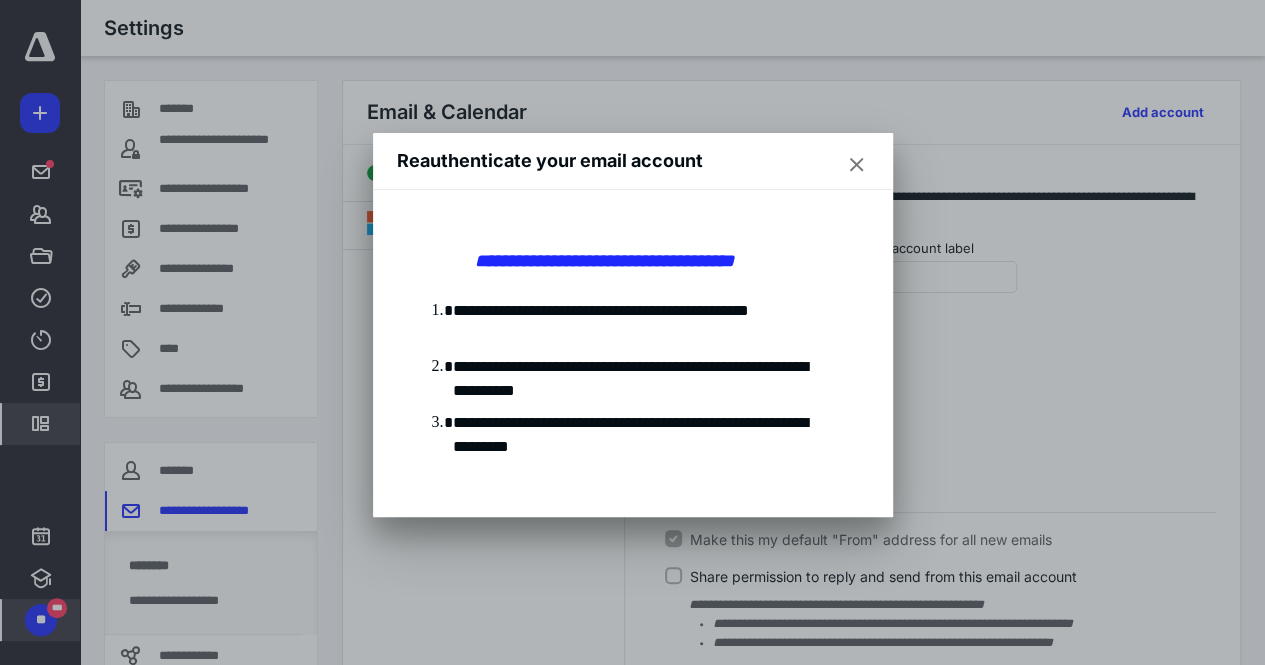 drag, startPoint x: 847, startPoint y: 165, endPoint x: 873, endPoint y: 157, distance: 27.202942 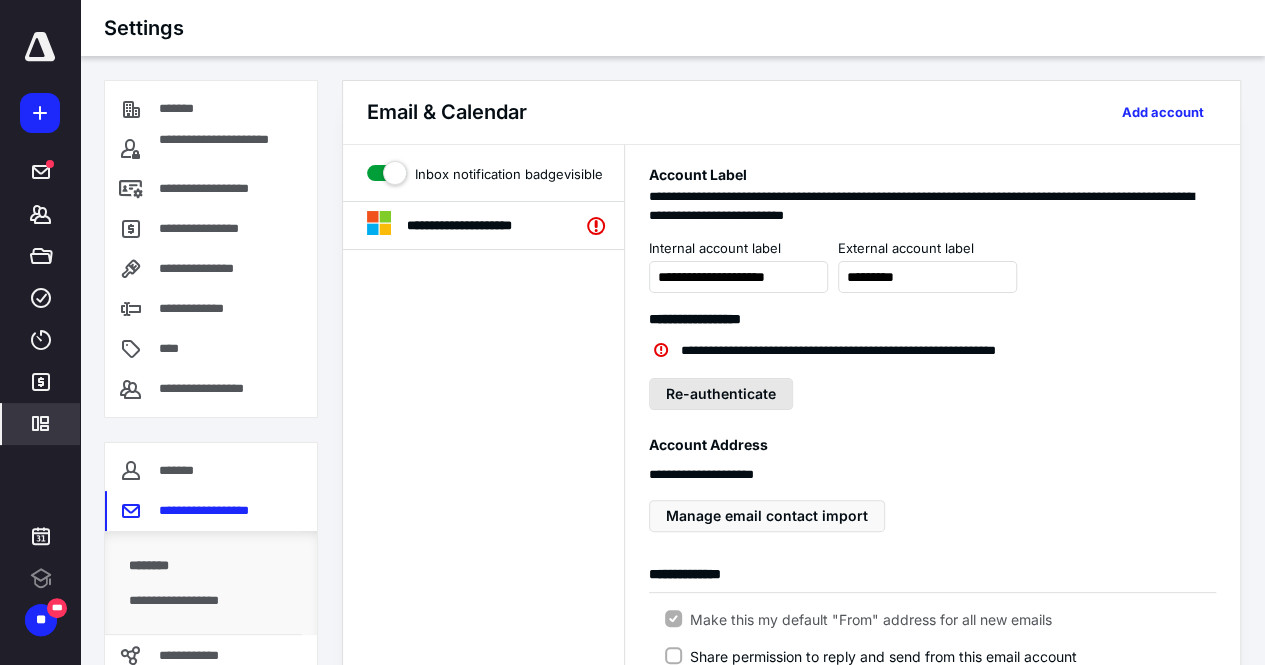 scroll, scrollTop: 0, scrollLeft: 0, axis: both 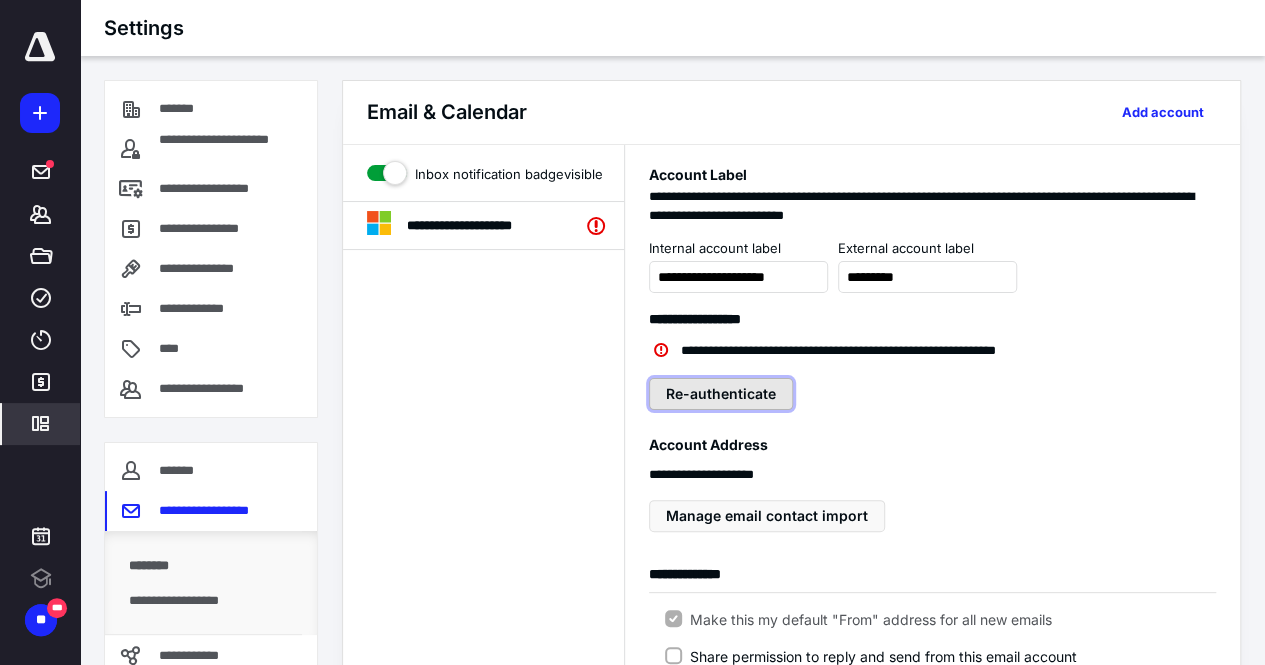 click on "Re-authenticate" at bounding box center (721, 394) 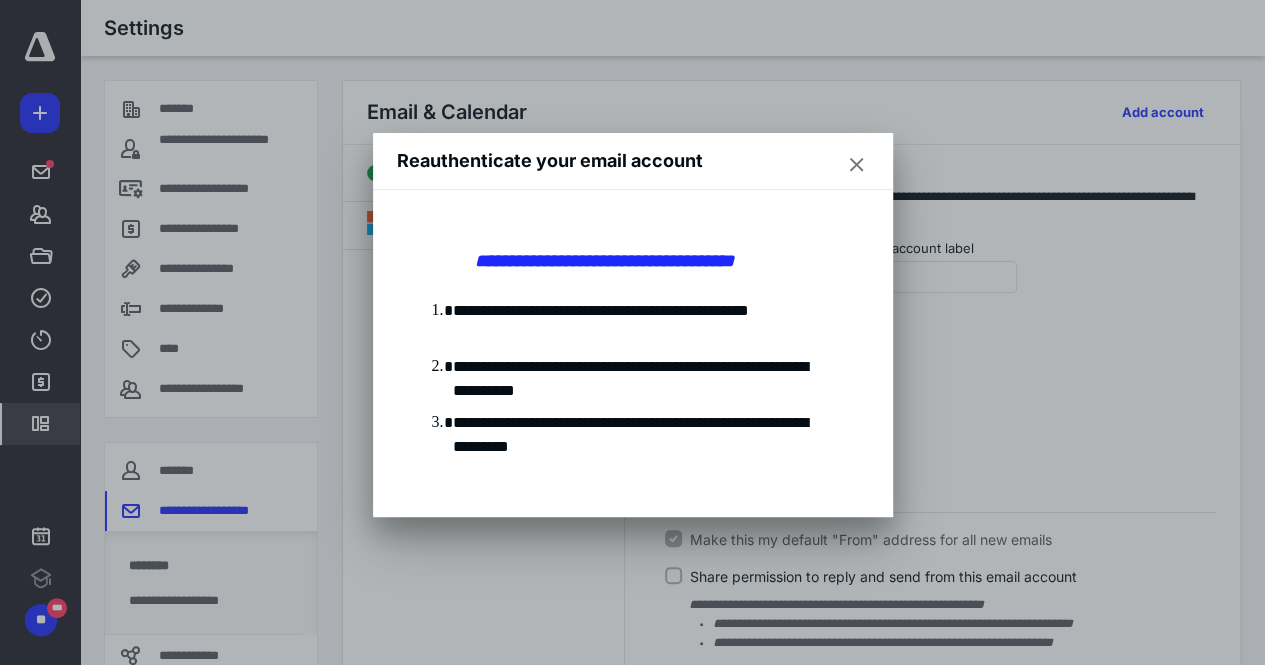 scroll, scrollTop: 0, scrollLeft: 0, axis: both 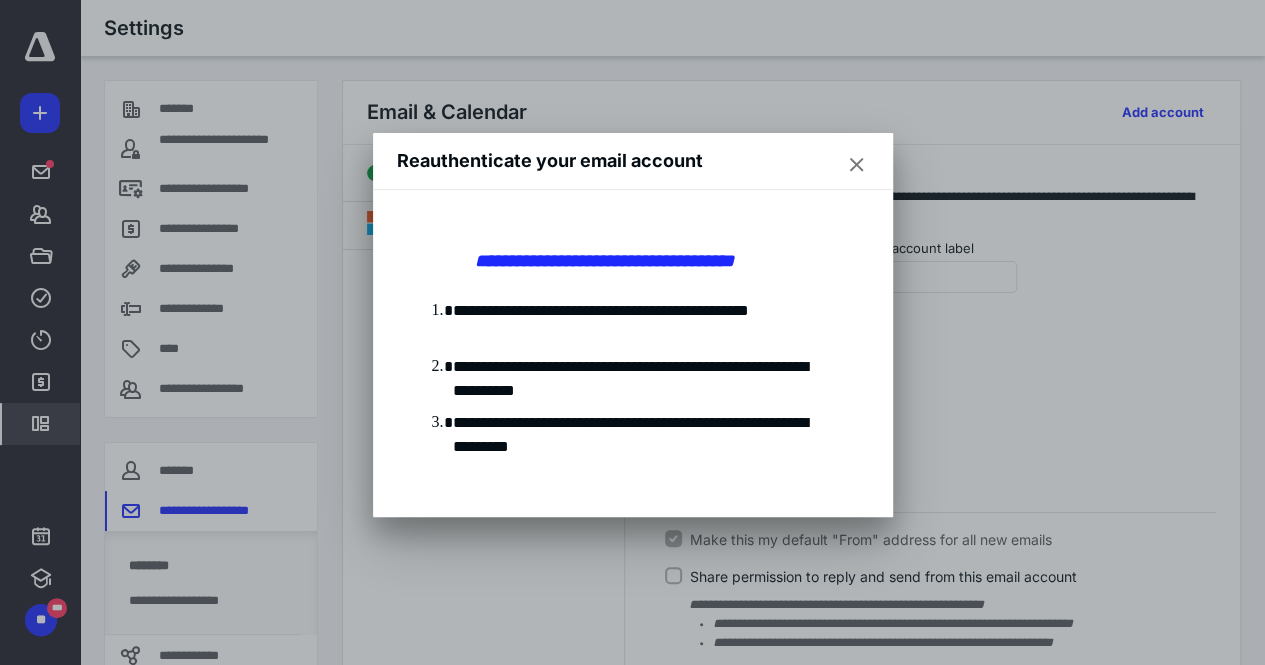 click at bounding box center [857, 165] 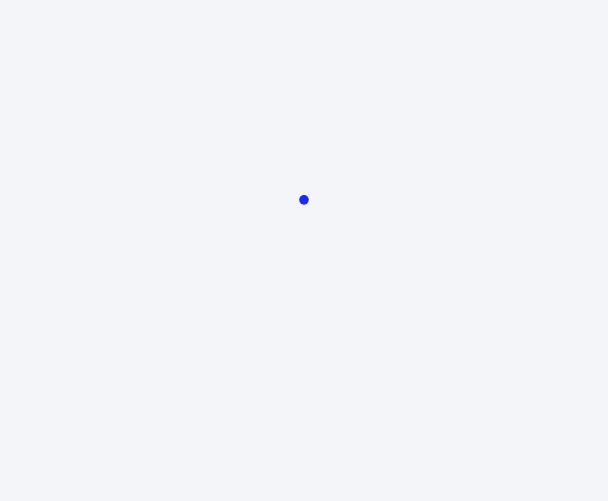 scroll, scrollTop: 0, scrollLeft: 0, axis: both 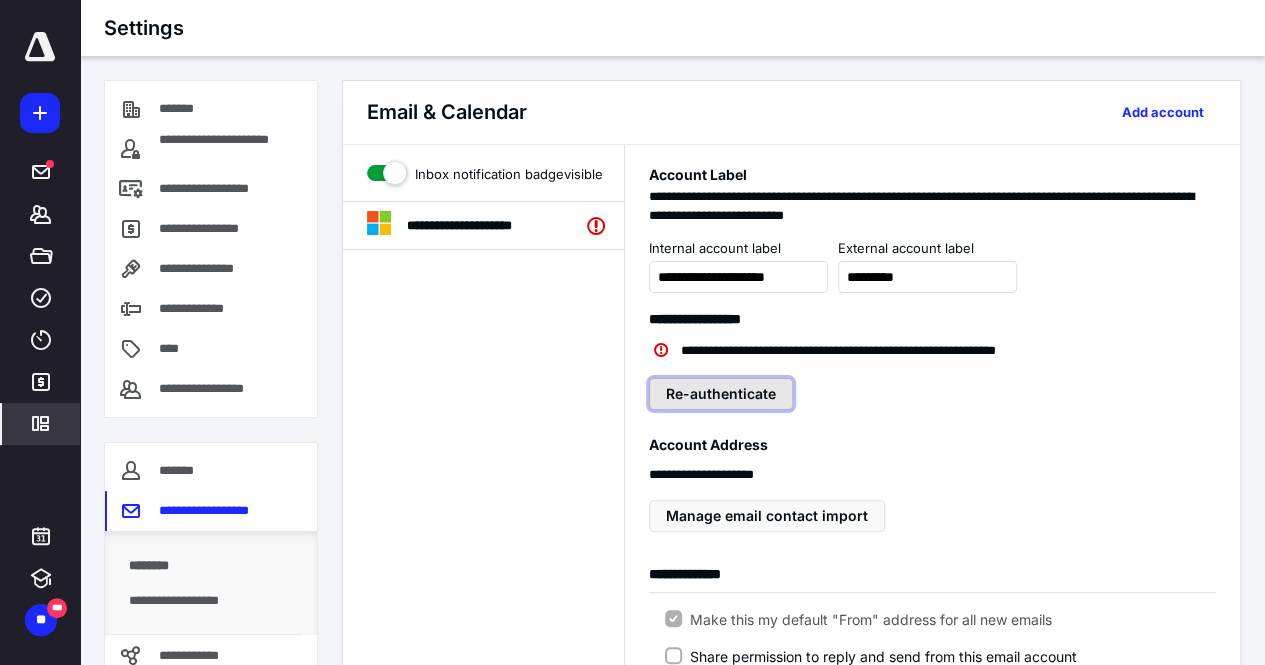 click on "Re-authenticate" at bounding box center (721, 394) 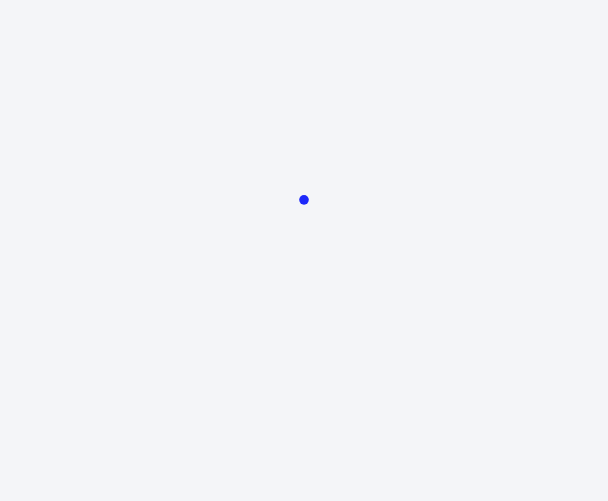 scroll, scrollTop: 0, scrollLeft: 0, axis: both 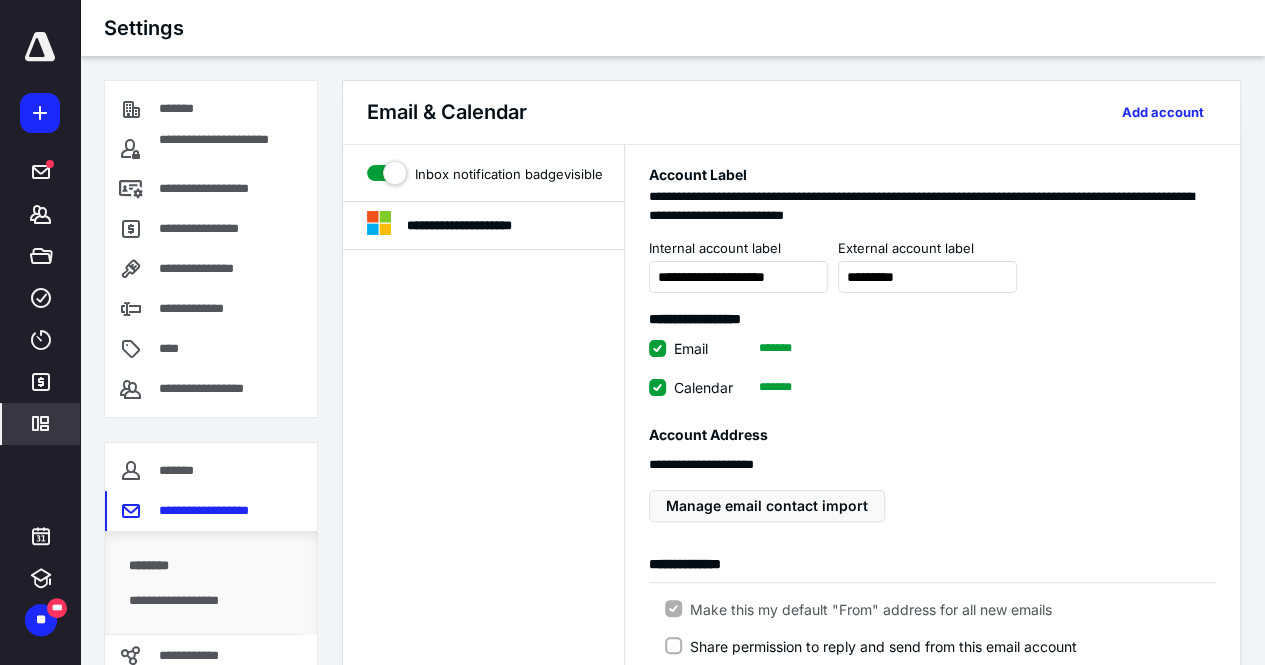 click on "**********" at bounding box center (484, 1121) 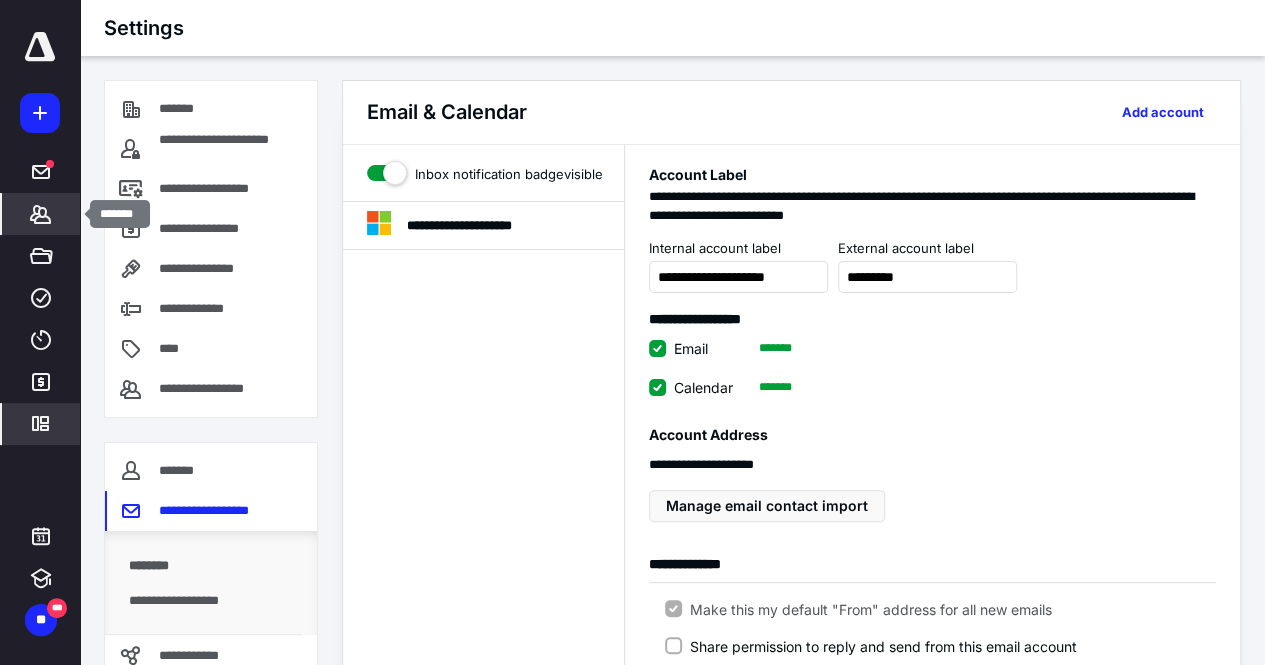 click 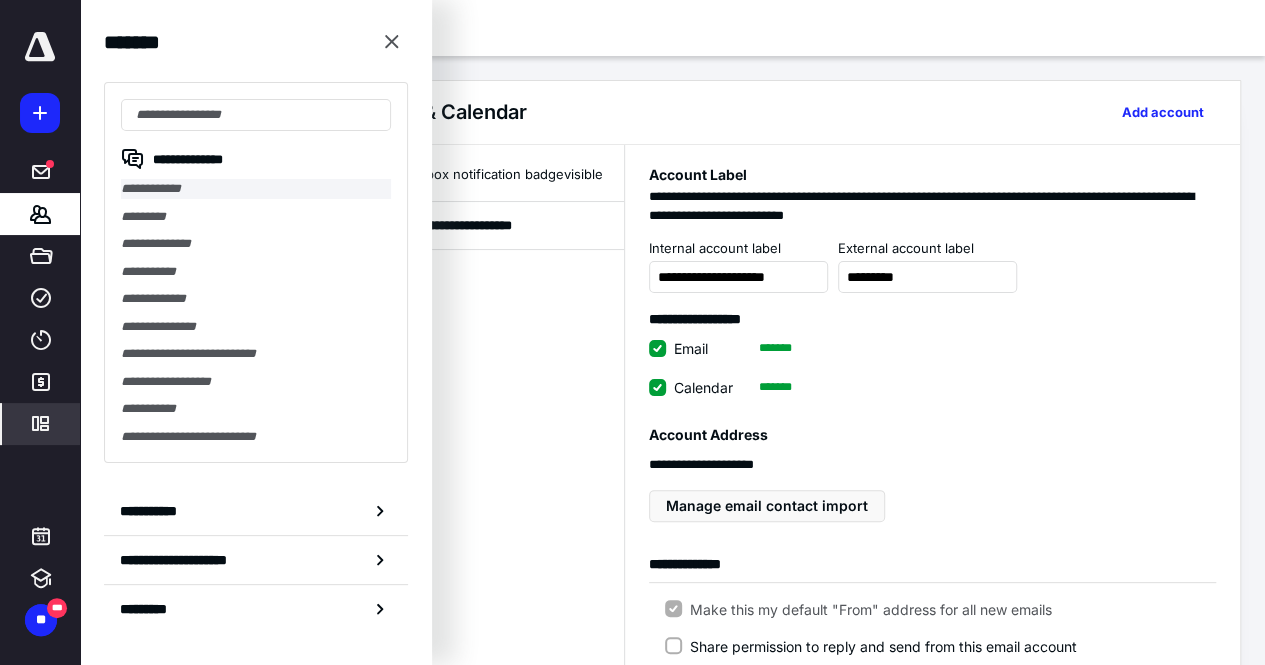 click on "**********" at bounding box center (256, 189) 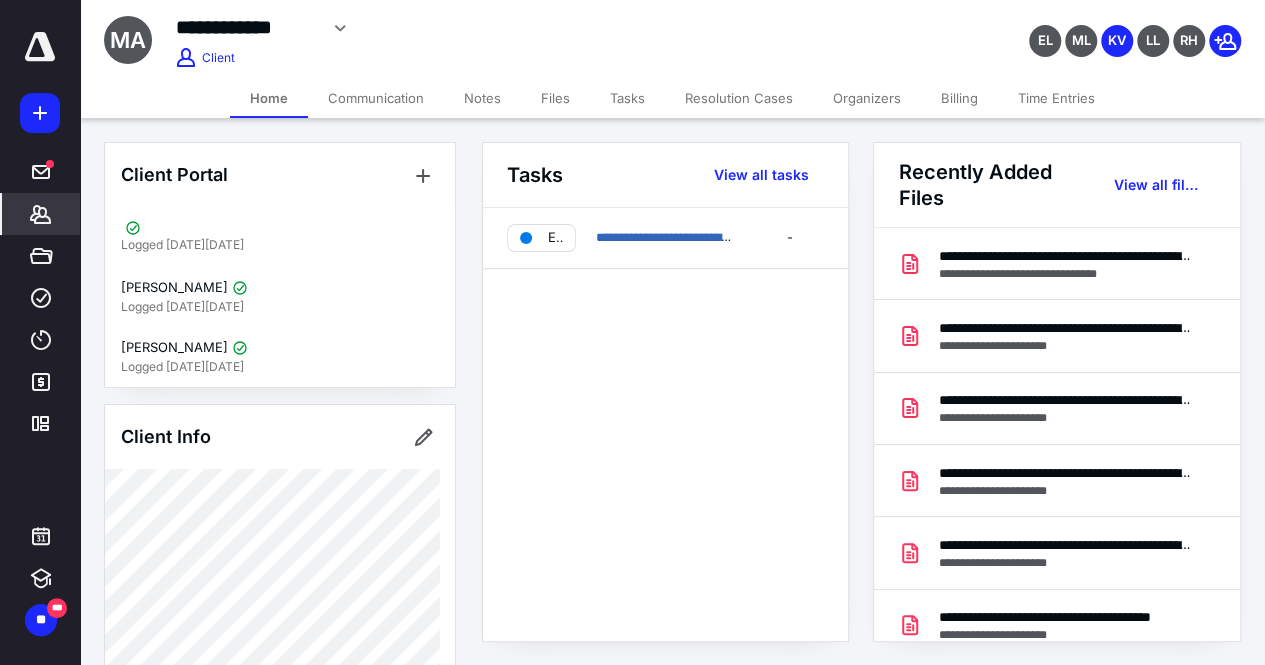 click on "Communication" at bounding box center [376, 98] 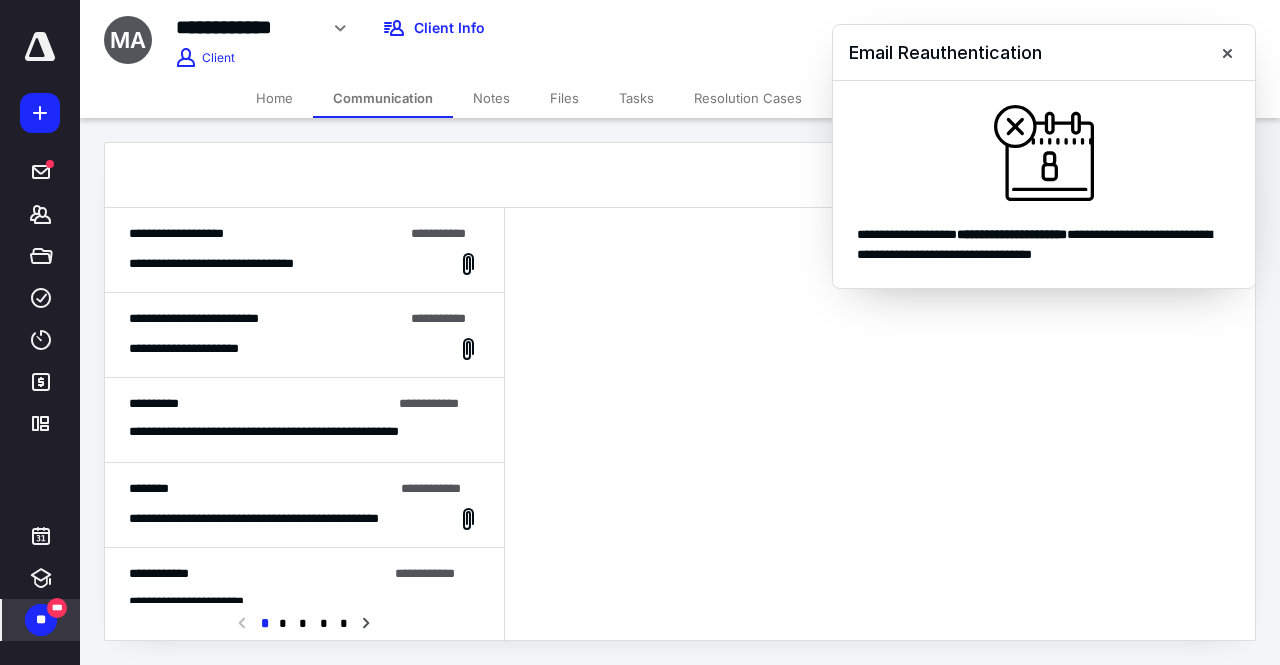 click on "***" at bounding box center [57, 608] 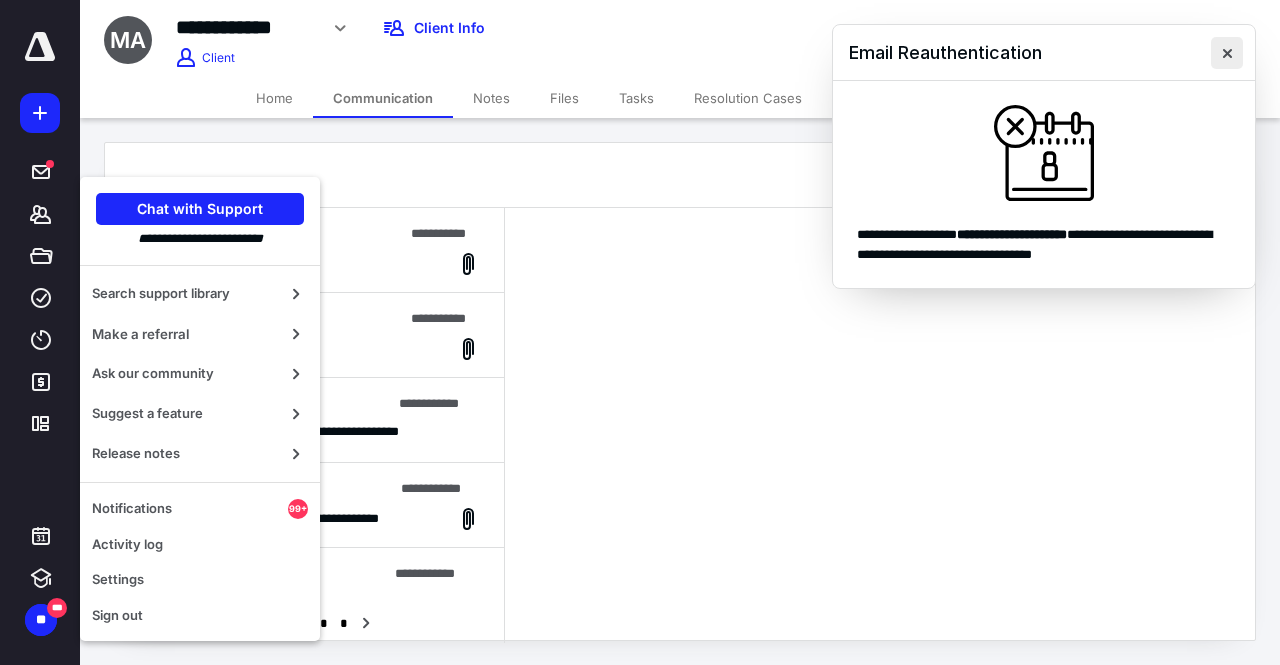 click at bounding box center (1227, 53) 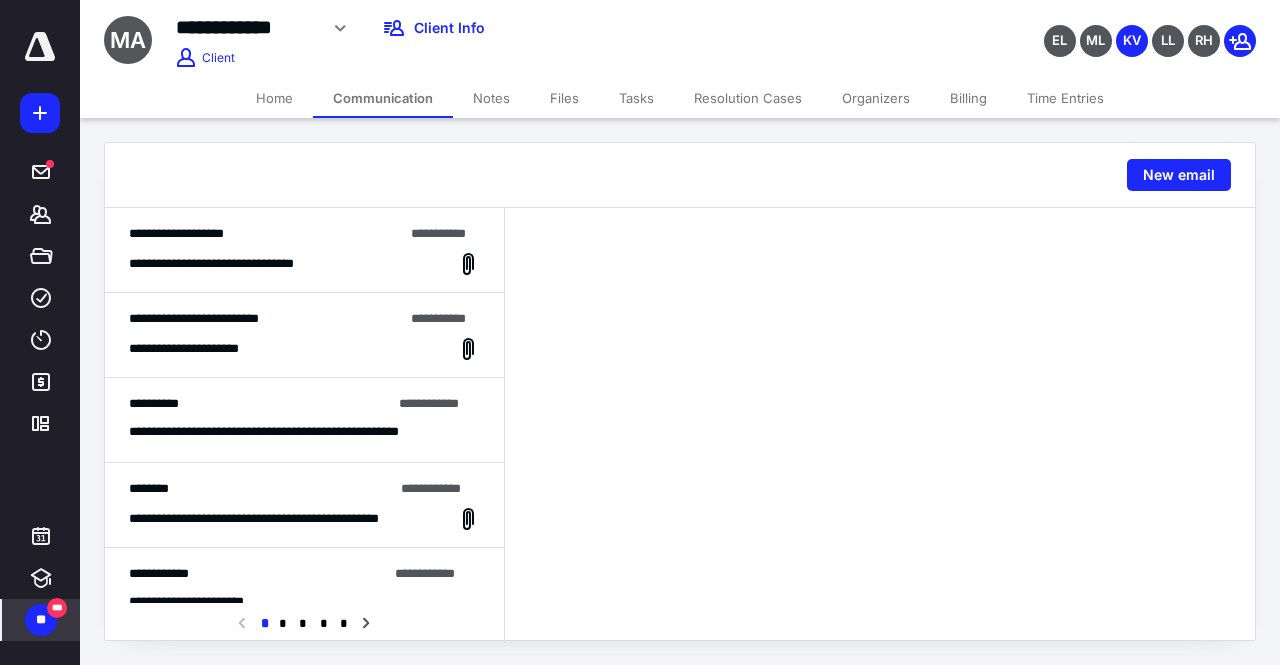 click on "** ***" at bounding box center (41, 620) 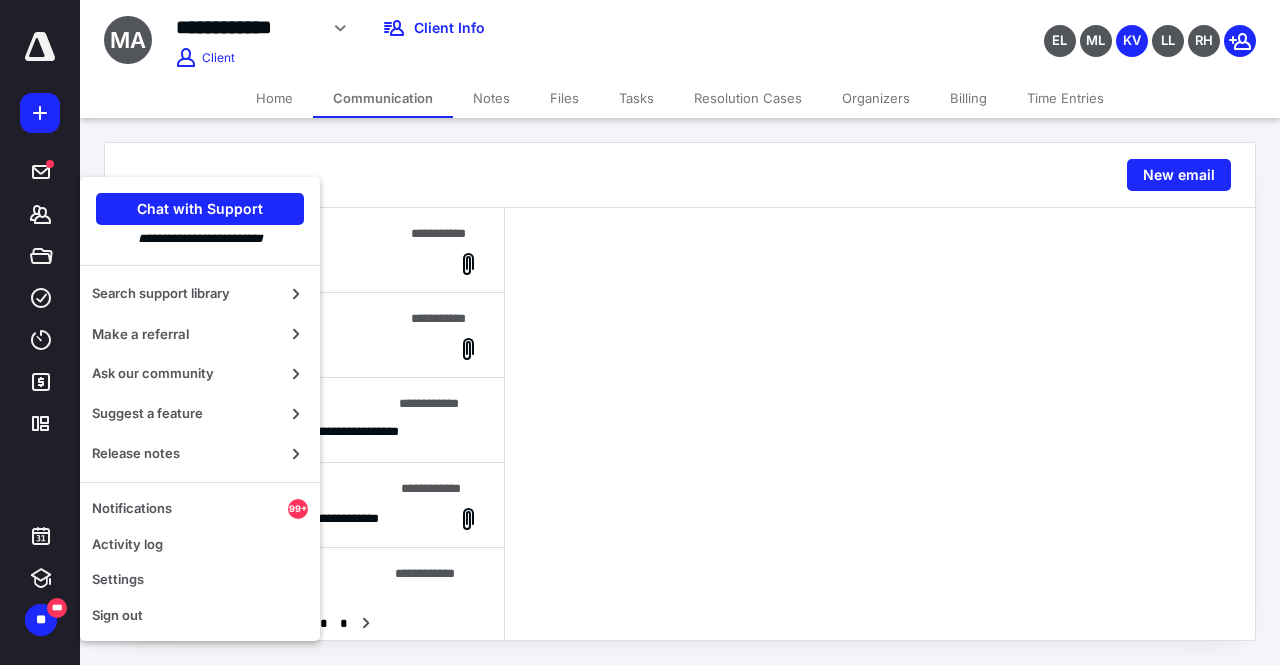 click at bounding box center (40, 47) 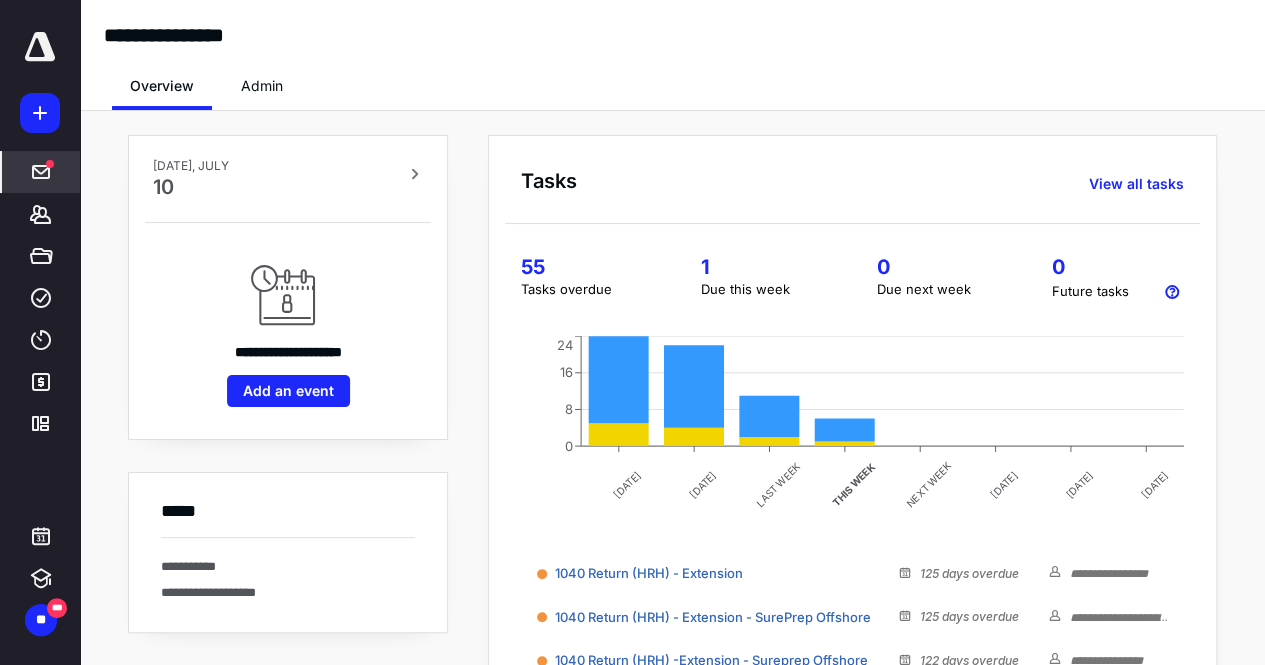 click 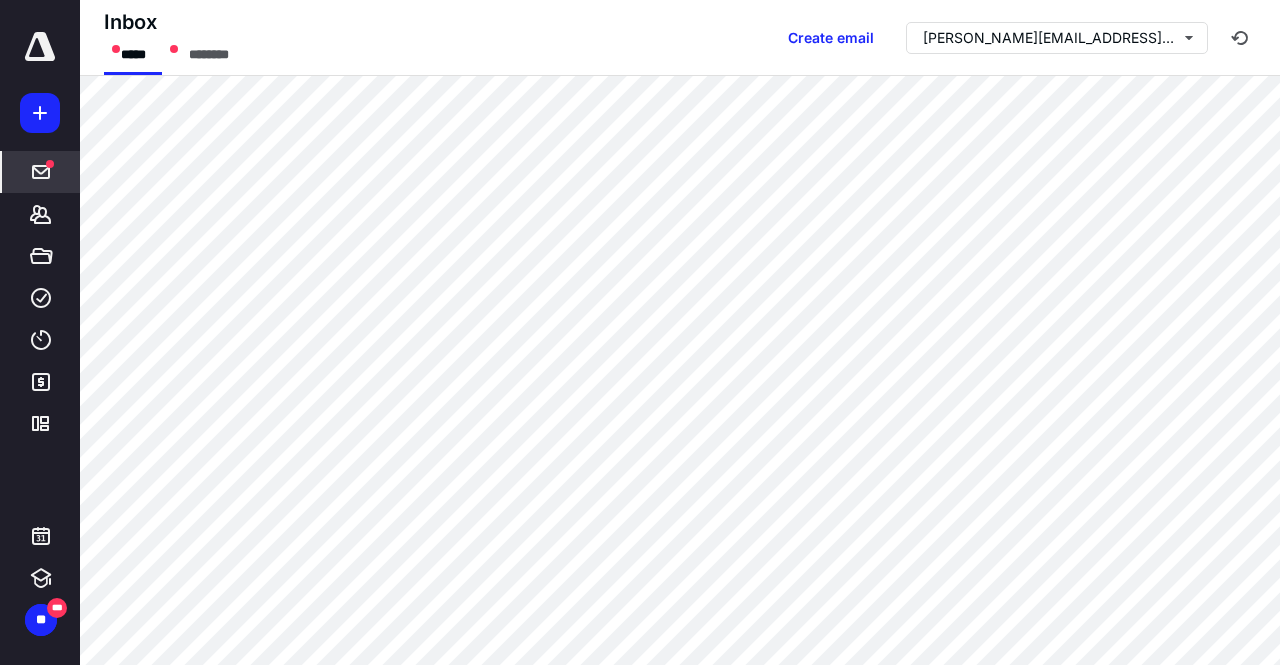 click on "***** ******* ***** **** **** ******* *********" at bounding box center (40, 238) 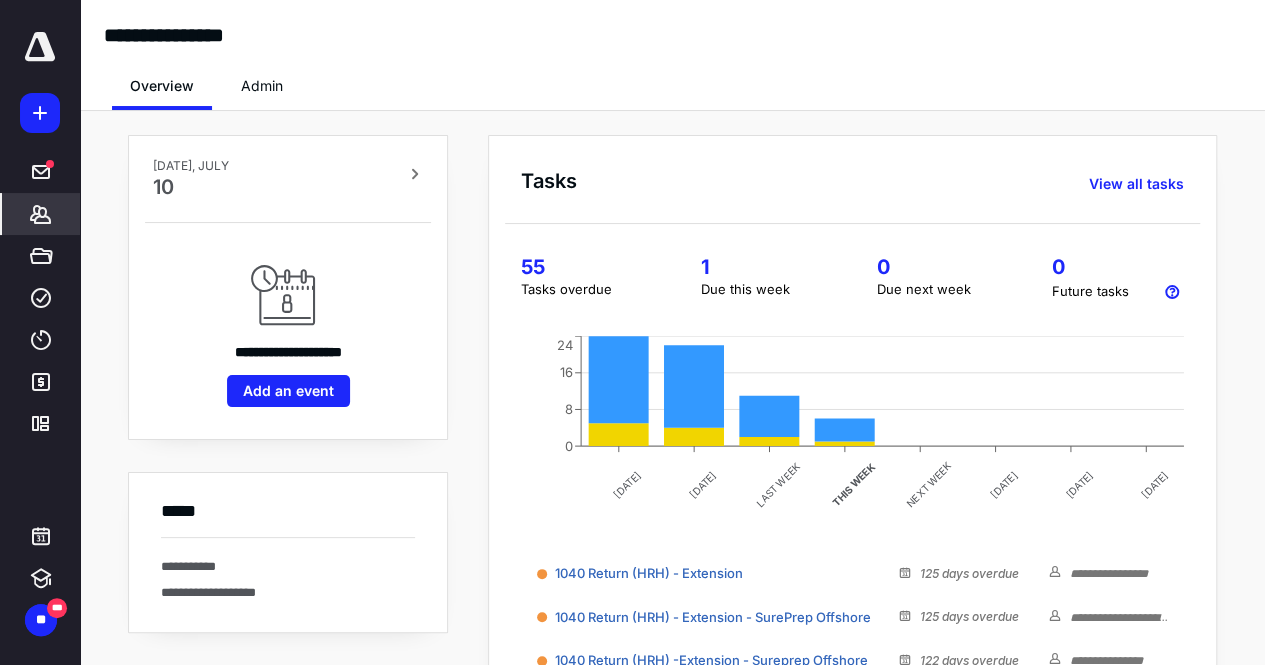 click on "*******" at bounding box center (41, 214) 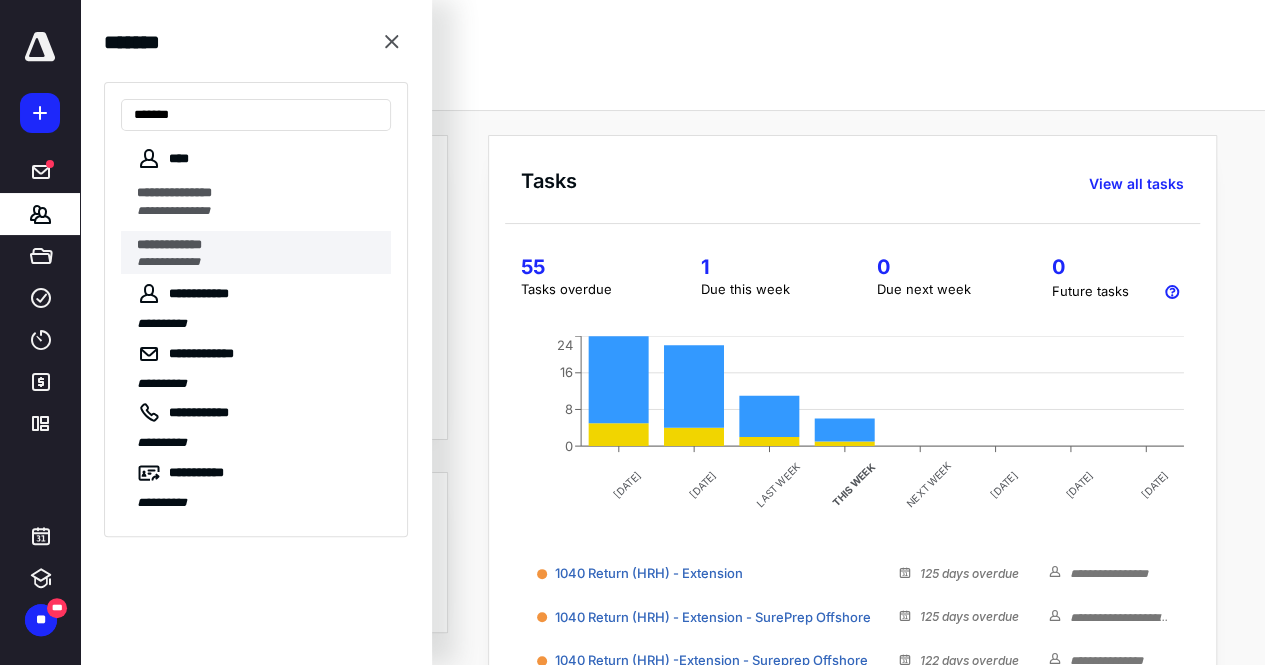 type on "*******" 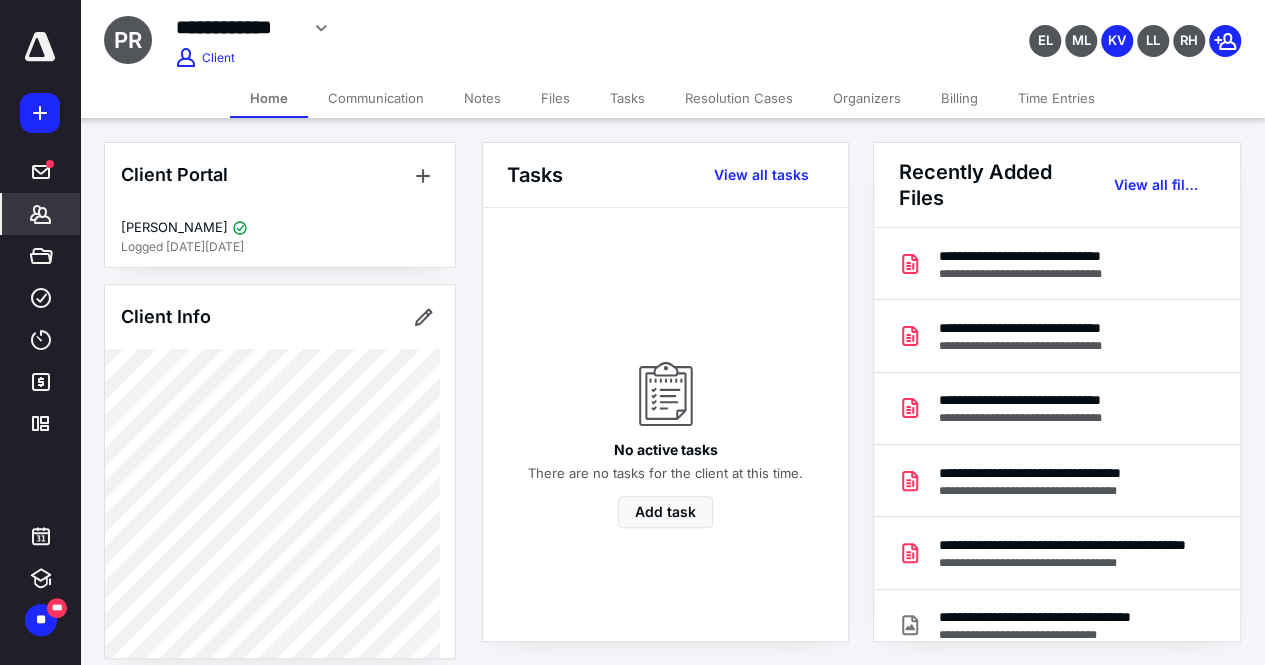 click on "*******" at bounding box center [41, 214] 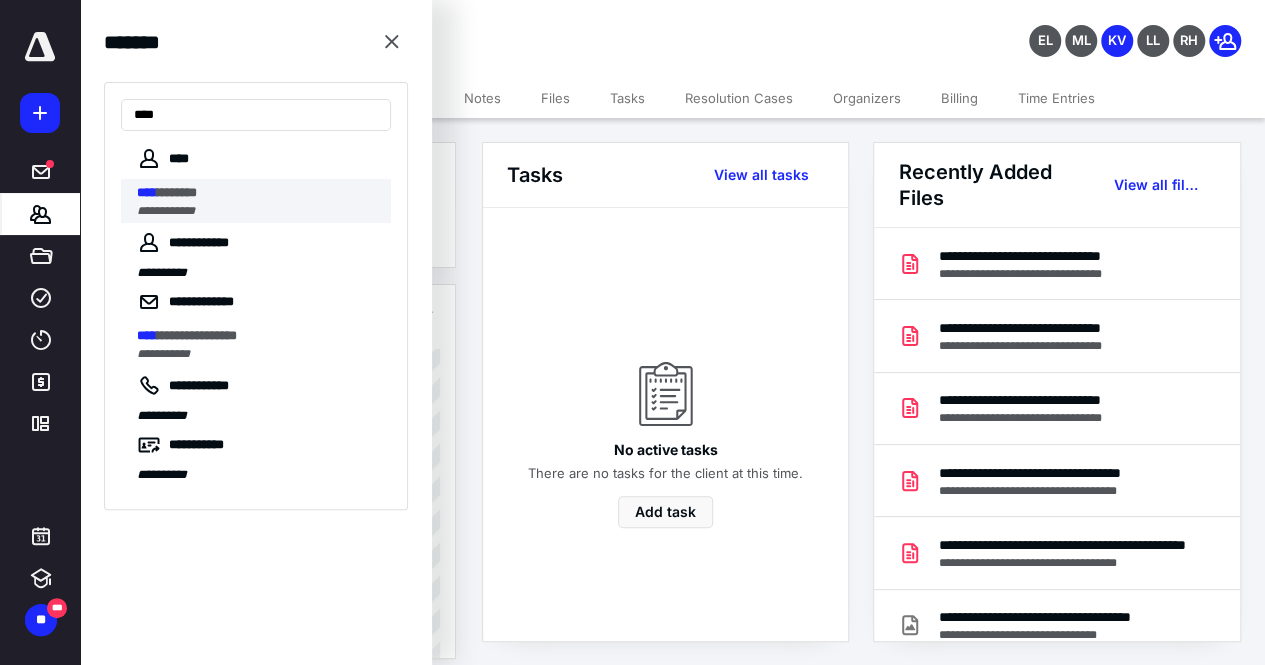 type on "****" 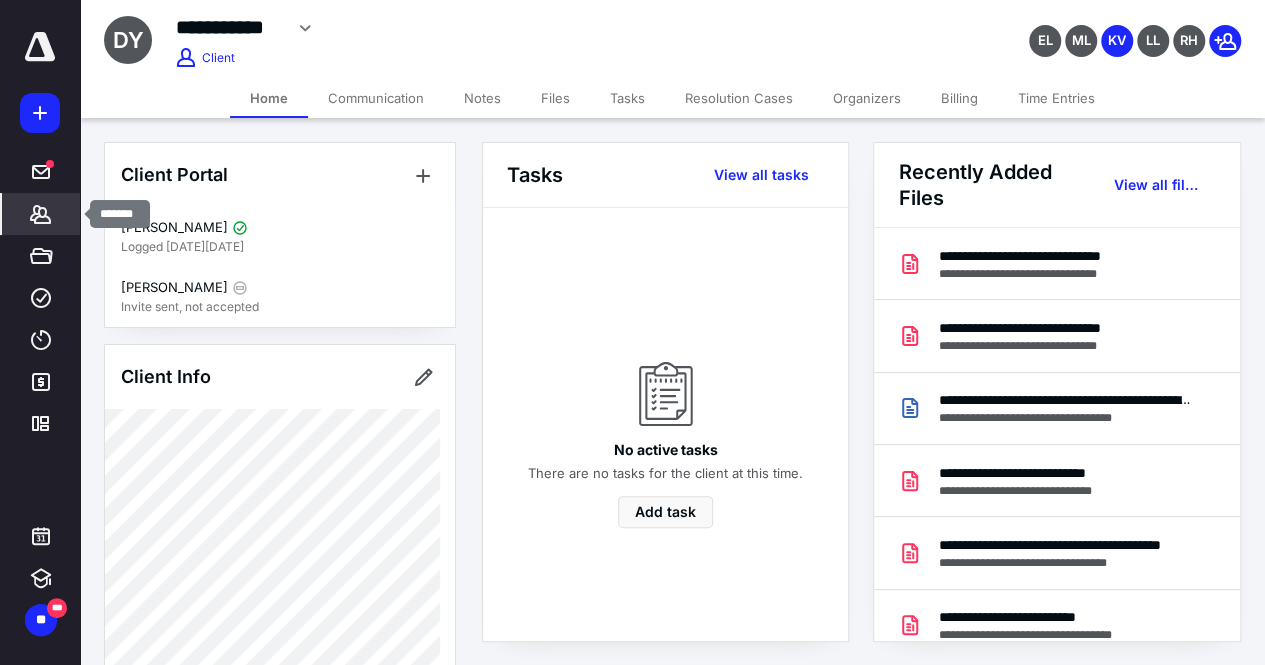 click 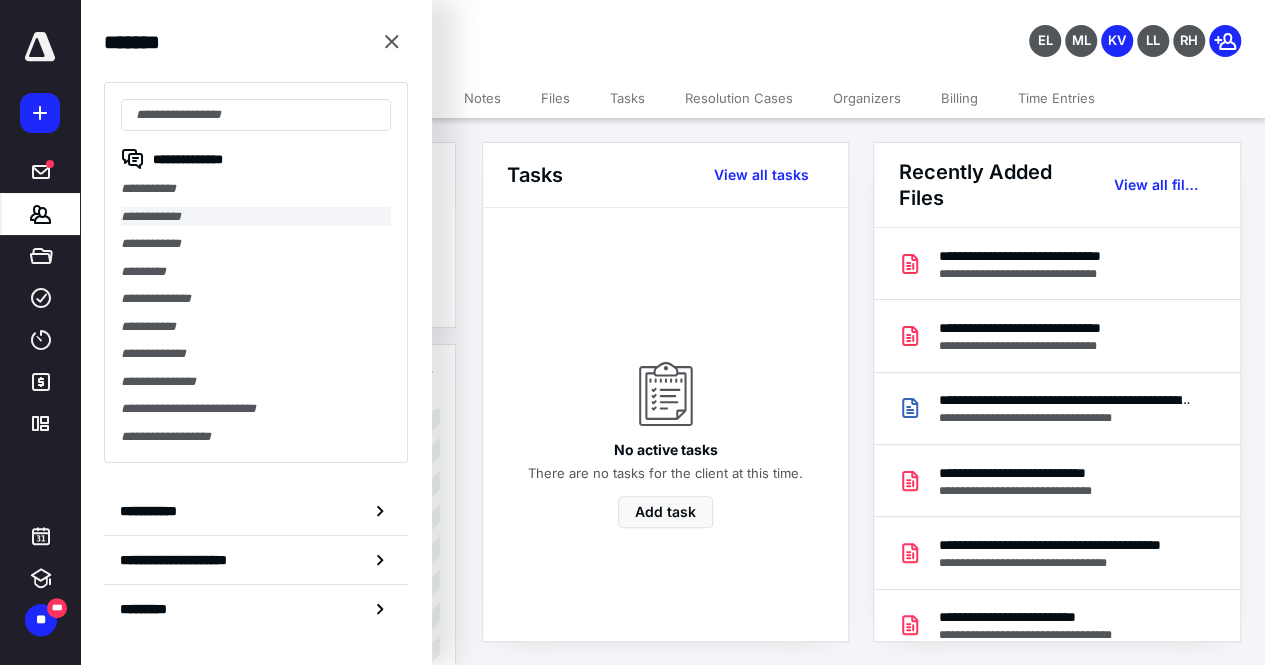 click on "**********" at bounding box center (256, 217) 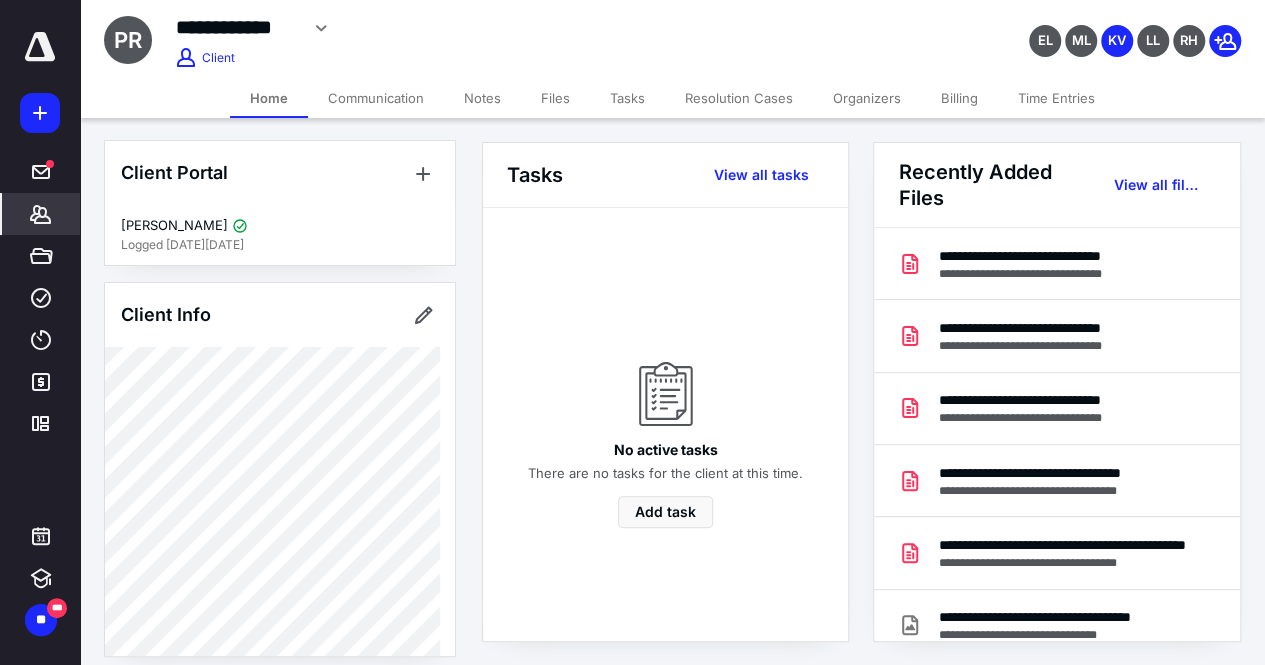 scroll, scrollTop: 0, scrollLeft: 0, axis: both 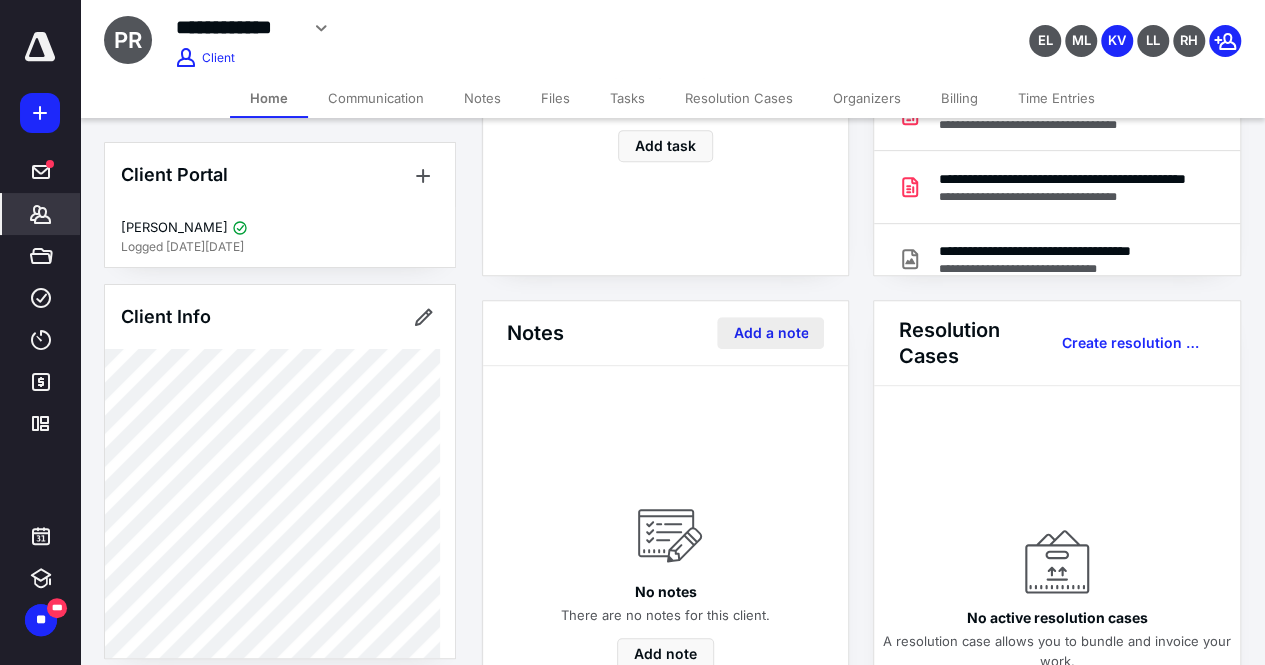click on "Add a note" at bounding box center [770, 333] 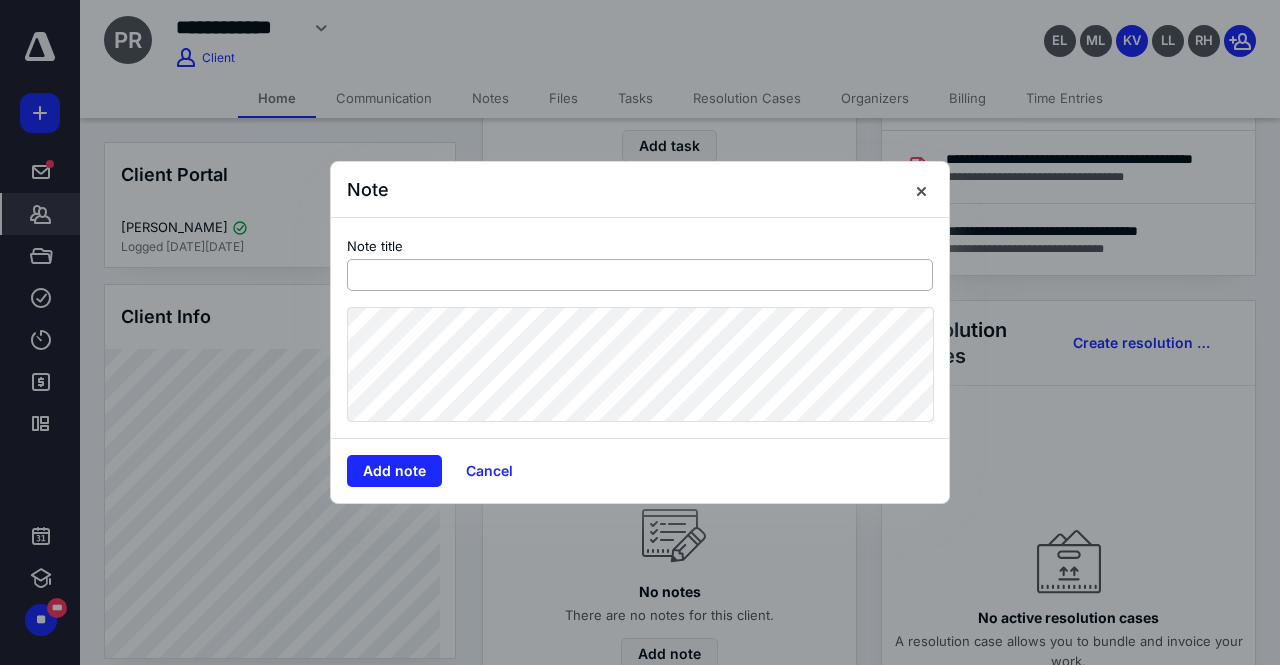 click at bounding box center [640, 275] 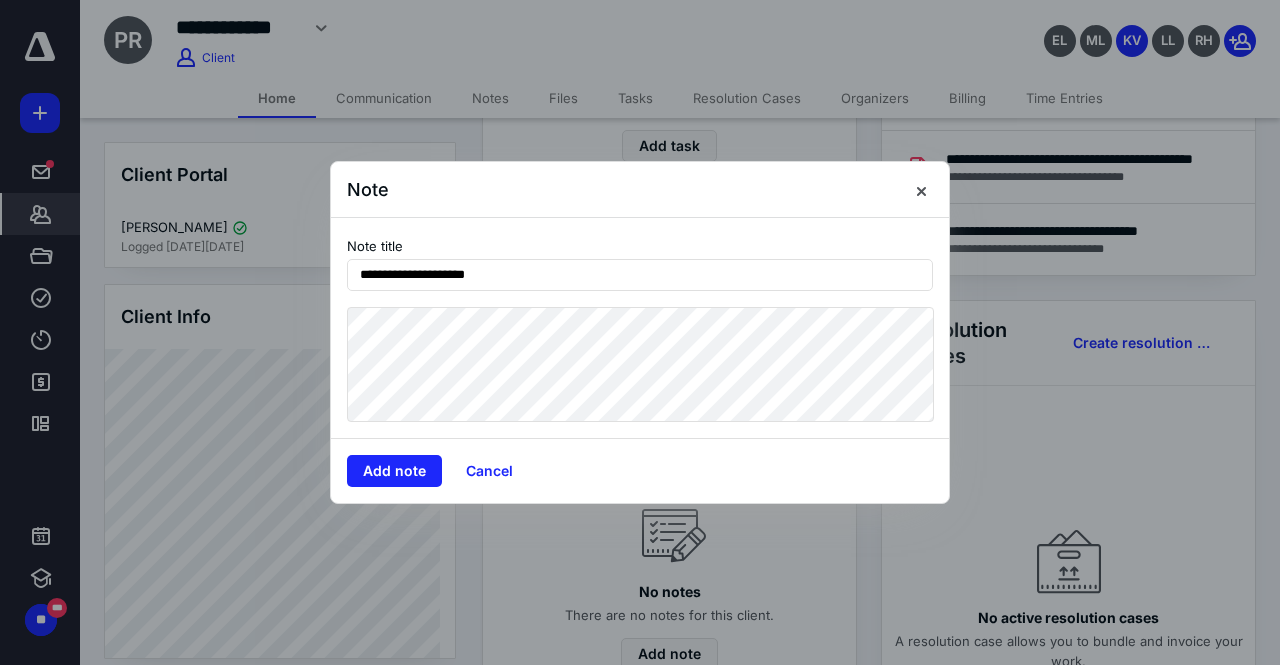 type on "**********" 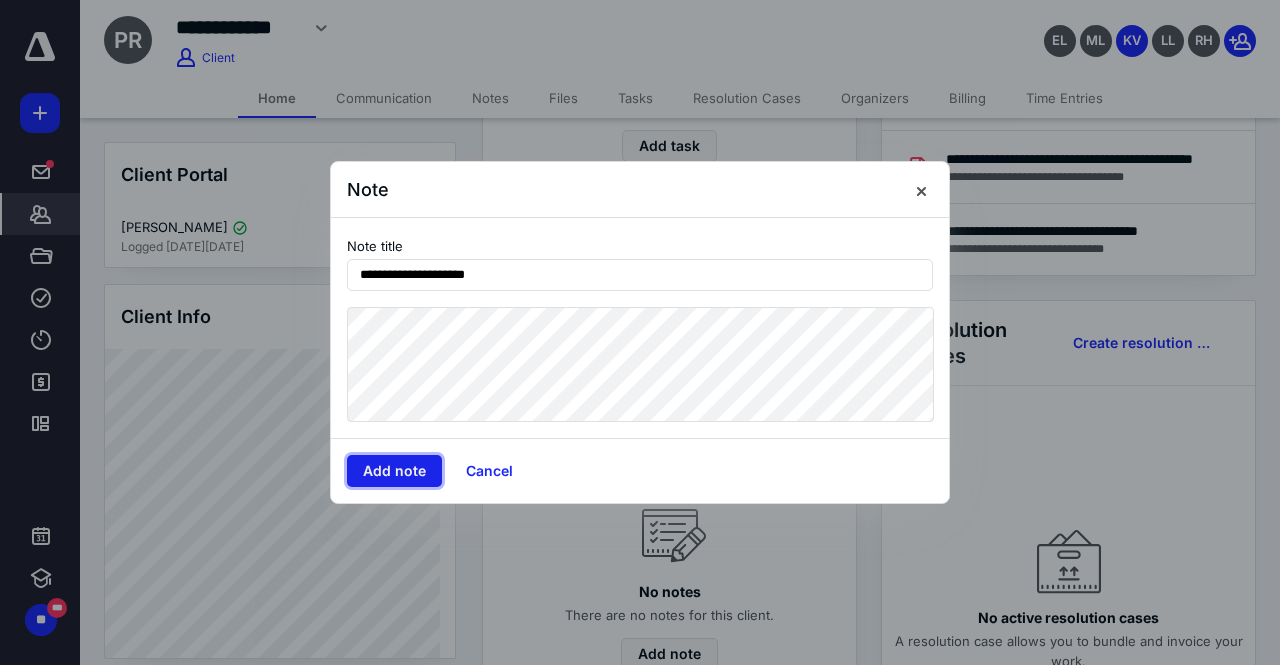 click on "Add note" at bounding box center [394, 471] 